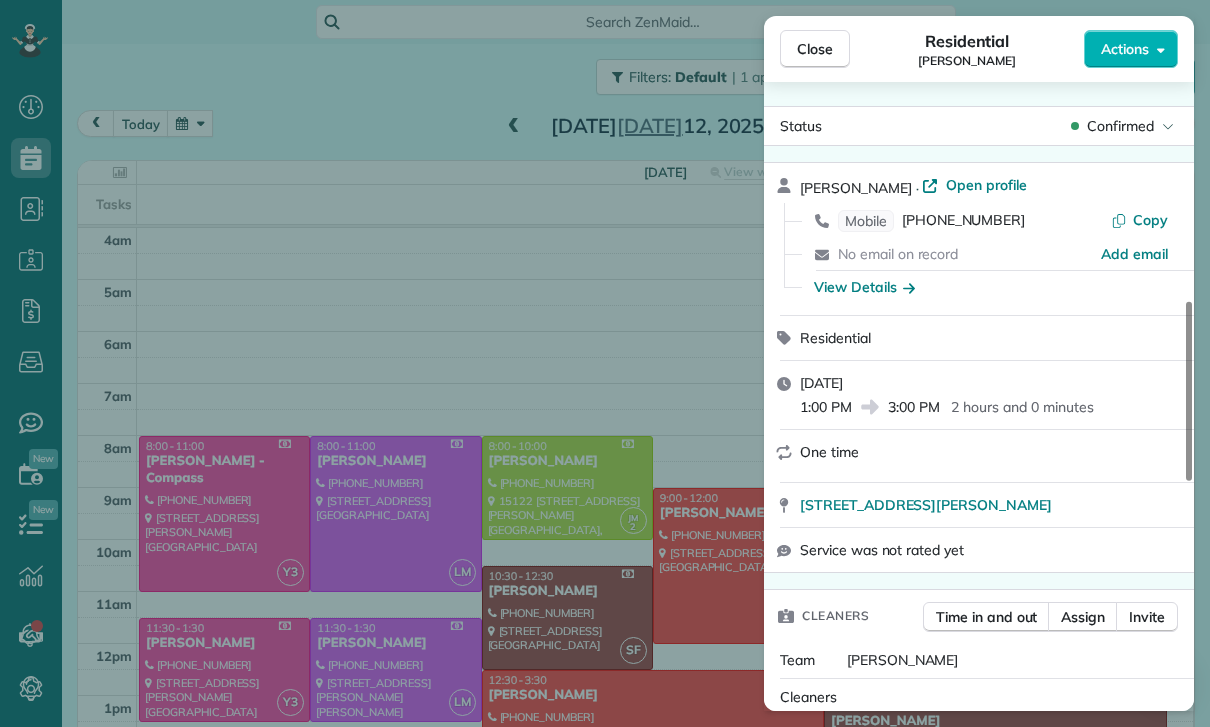 scroll, scrollTop: 0, scrollLeft: 0, axis: both 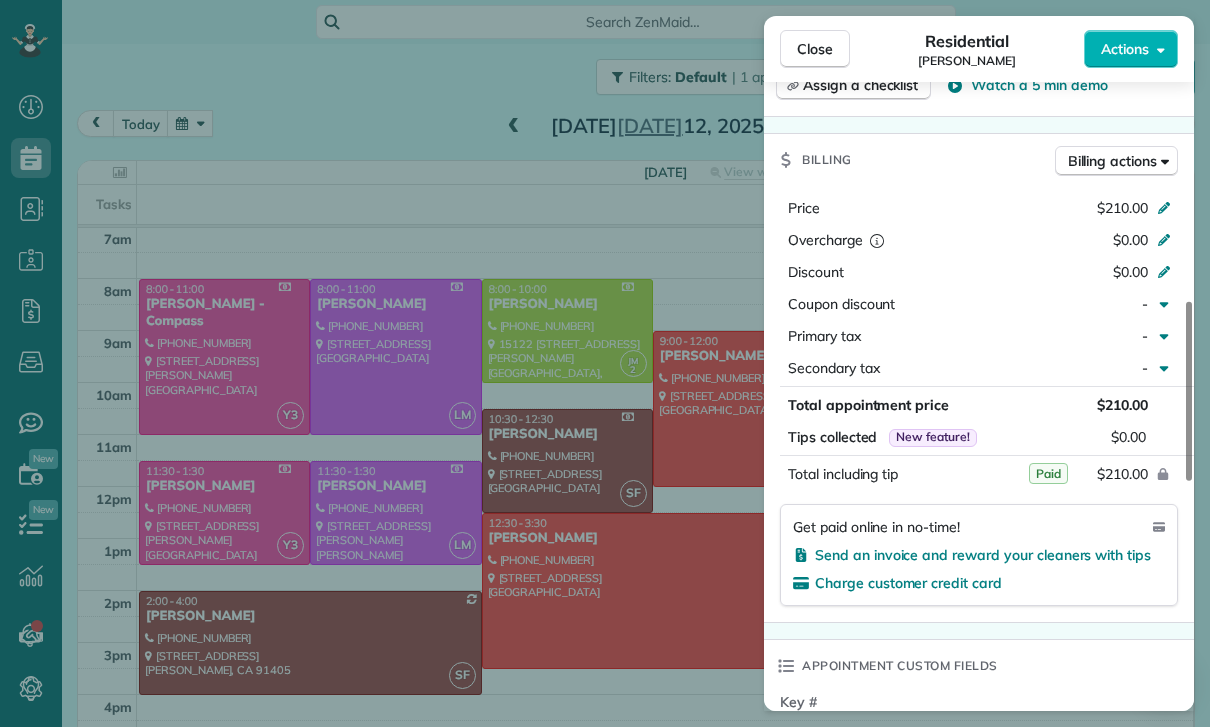 click on "Close Residential [PERSON_NAME] Actions Status Confirmed [PERSON_NAME] · Open profile Mobile [PHONE_NUMBER] Copy No email on record Add email View Details Residential [DATE] 1:00 PM 3:00 PM 2 hours and 0 minutes One time [STREET_ADDRESS][PERSON_NAME] Service was not rated yet Cleaners Time in and out Assign Invite Team [PERSON_NAME] Cleaners [PERSON_NAME] 1:00 PM 3:00 PM Checklist Try Now Keep this appointment up to your standards. Stay on top of every detail, keep your cleaners organised, and your client happy. Assign a checklist Watch a 5 min demo Billing Billing actions Price $210.00 Overcharge $0.00 Discount $0.00 Coupon discount - Primary tax - Secondary tax - Total appointment price $210.00 Tips collected New feature! $0.00 Paid Total including tip $210.00 Get paid online in no-time! Send an invoice and reward your cleaners with tips Charge customer credit card Appointment custom fields Key # - Work items No work items to display Notes Appointment 1 Customer 0 New note Public" at bounding box center [605, 363] 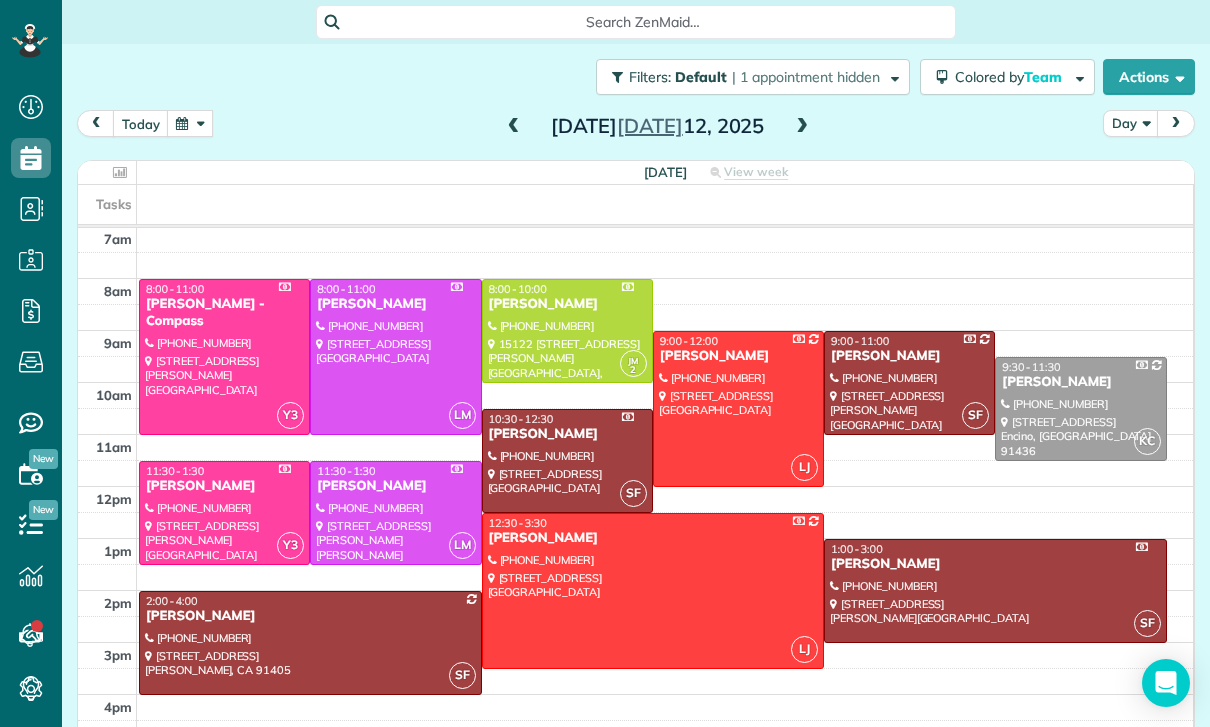 click at bounding box center (190, 123) 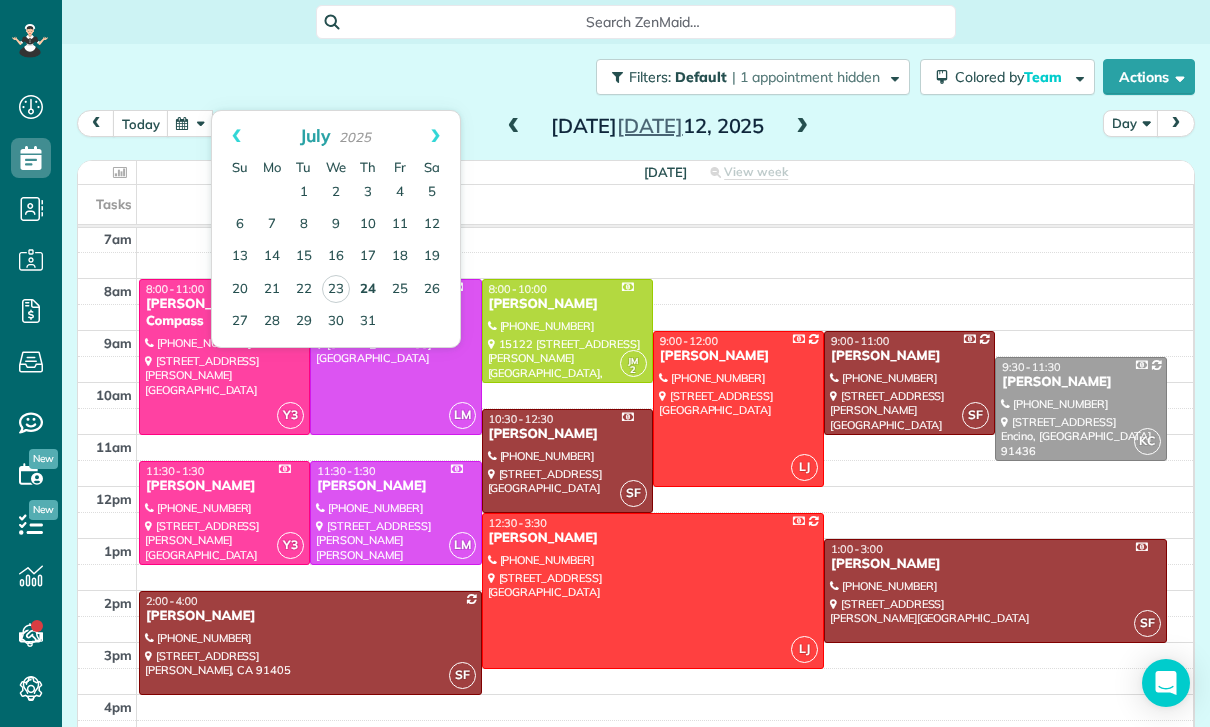 click on "24" at bounding box center [368, 290] 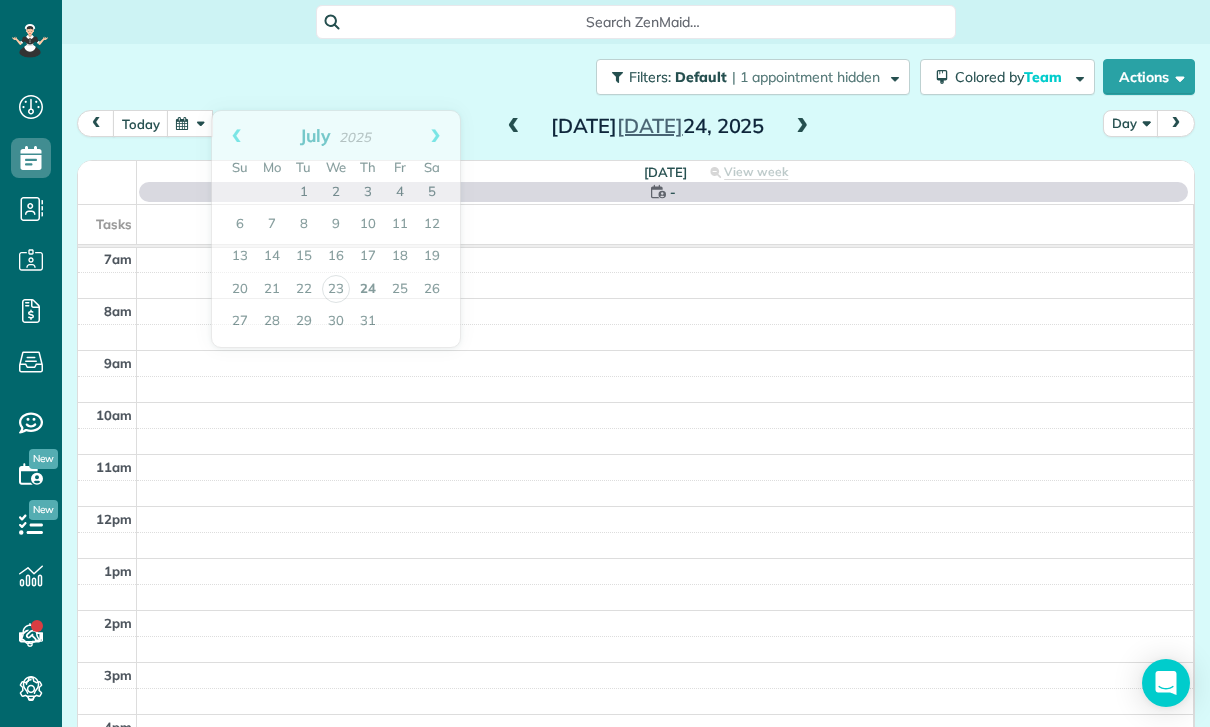 scroll, scrollTop: 157, scrollLeft: 0, axis: vertical 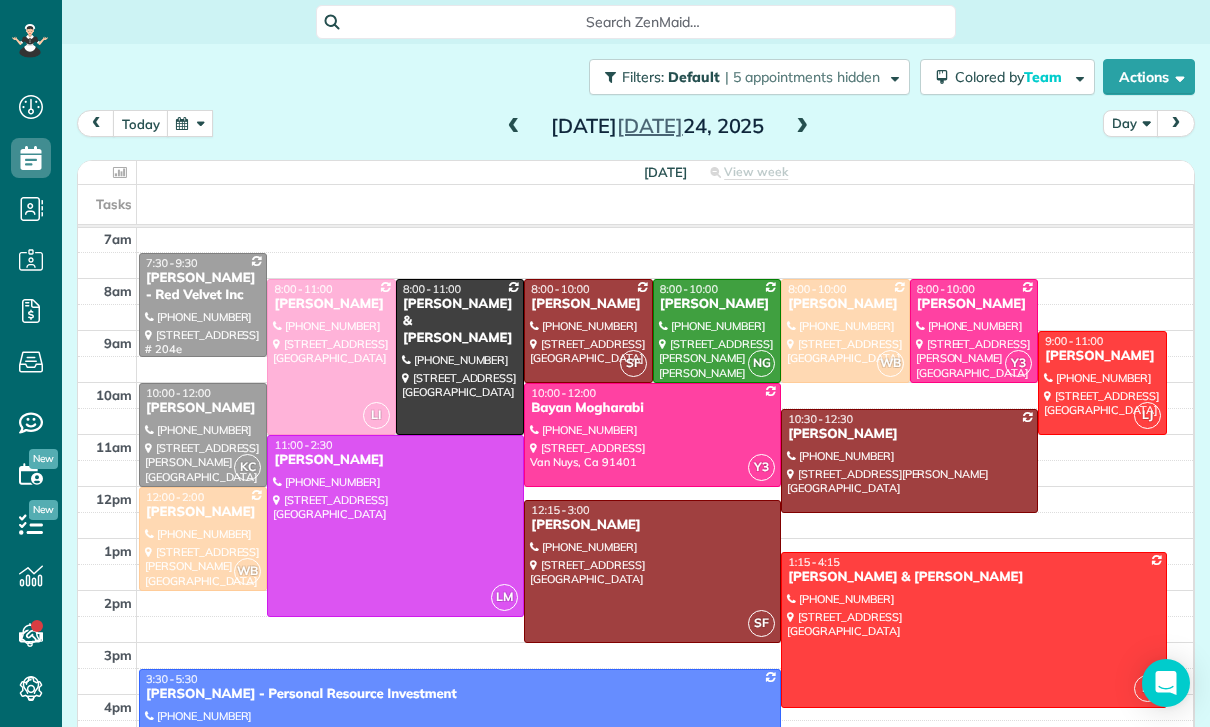 click at bounding box center [190, 123] 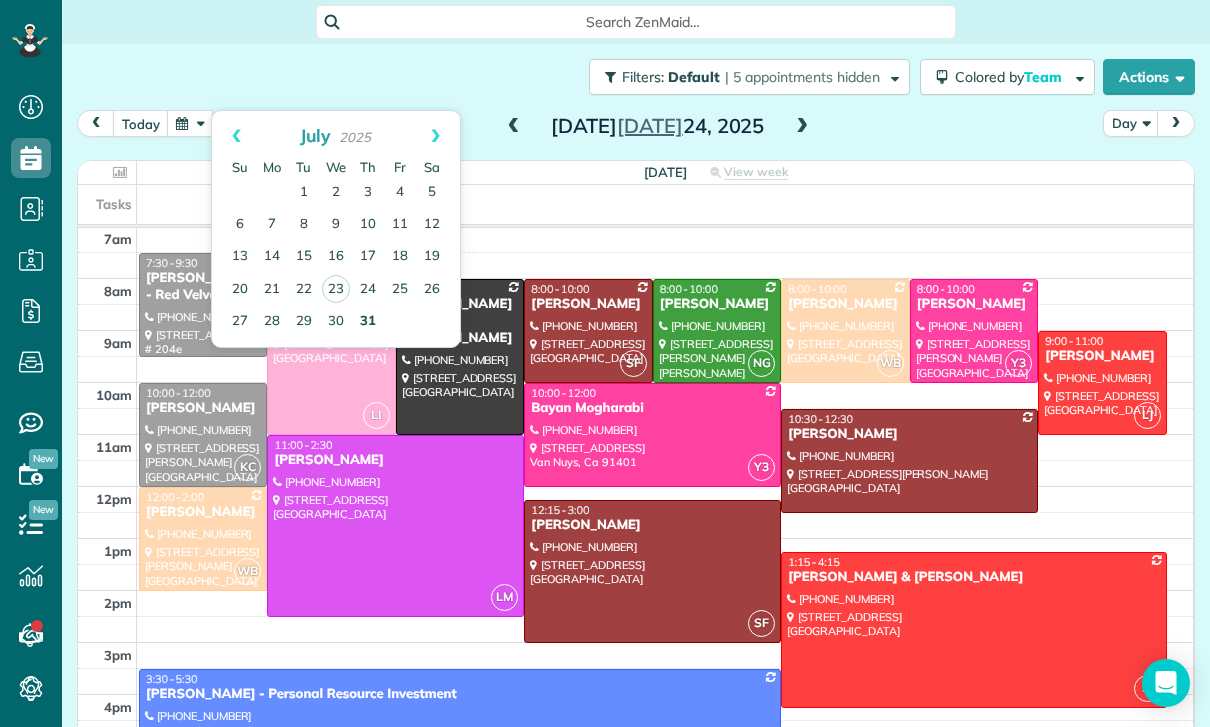 click on "31" at bounding box center (368, 322) 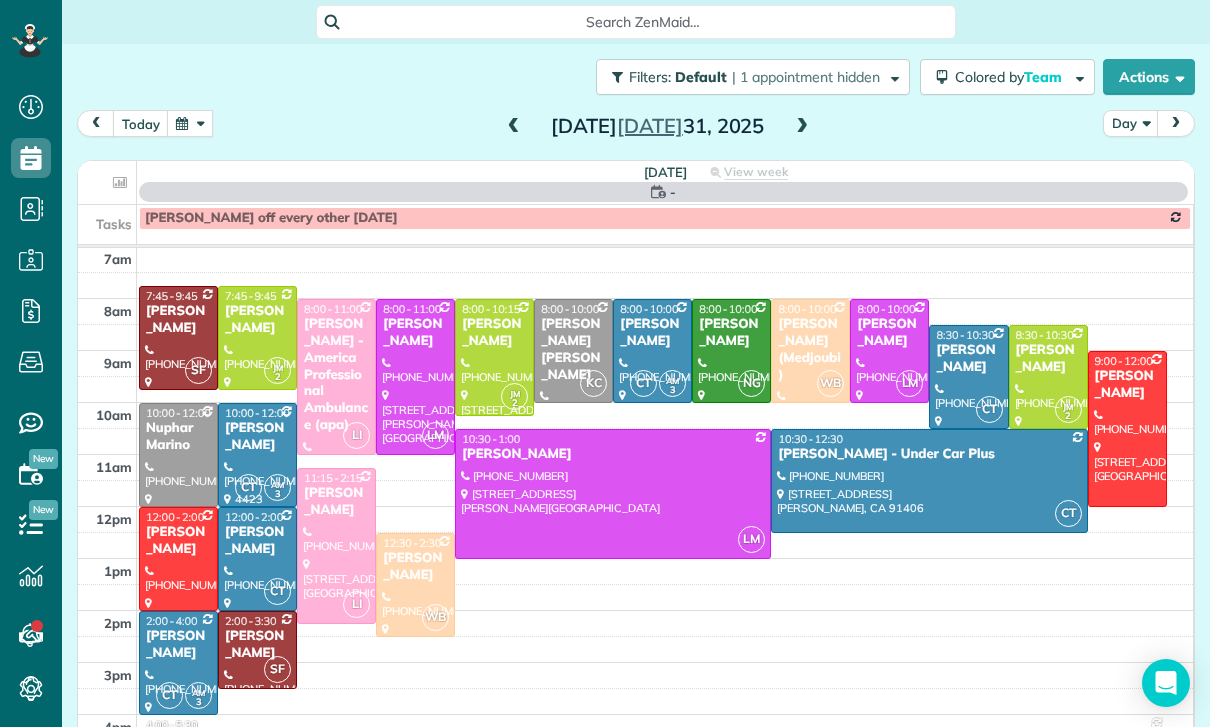 scroll, scrollTop: 157, scrollLeft: 0, axis: vertical 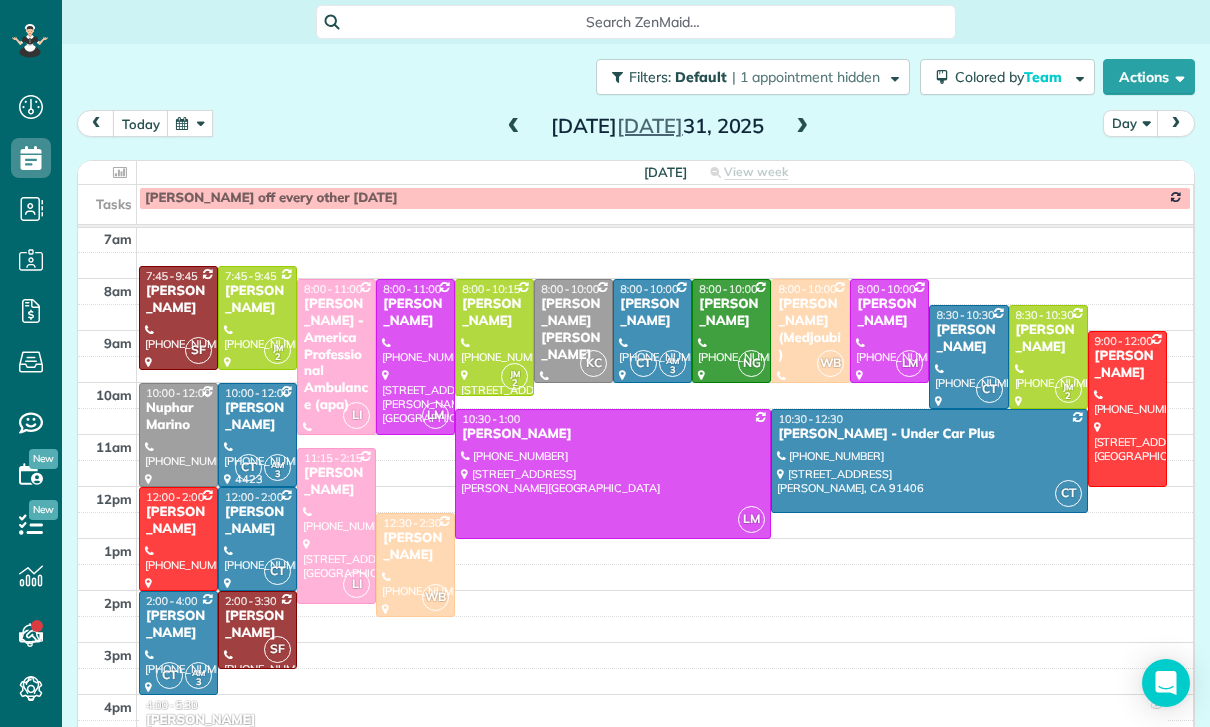 click at bounding box center [929, 461] 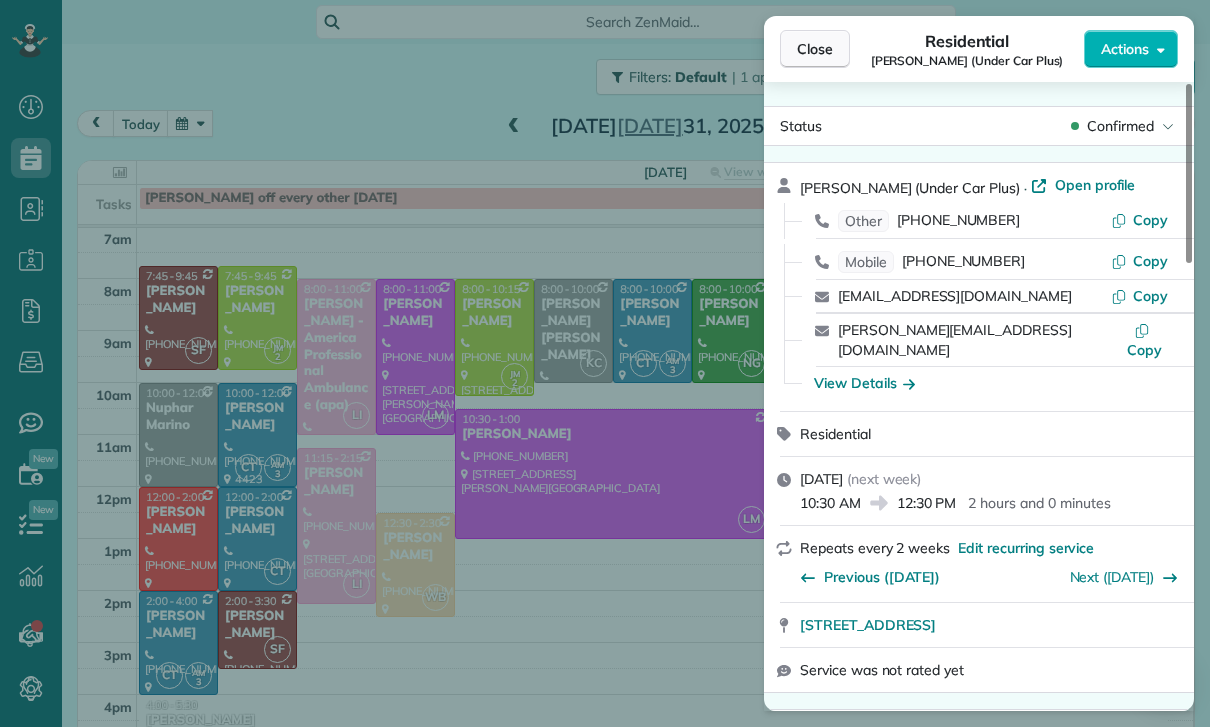 click on "Close" at bounding box center (815, 49) 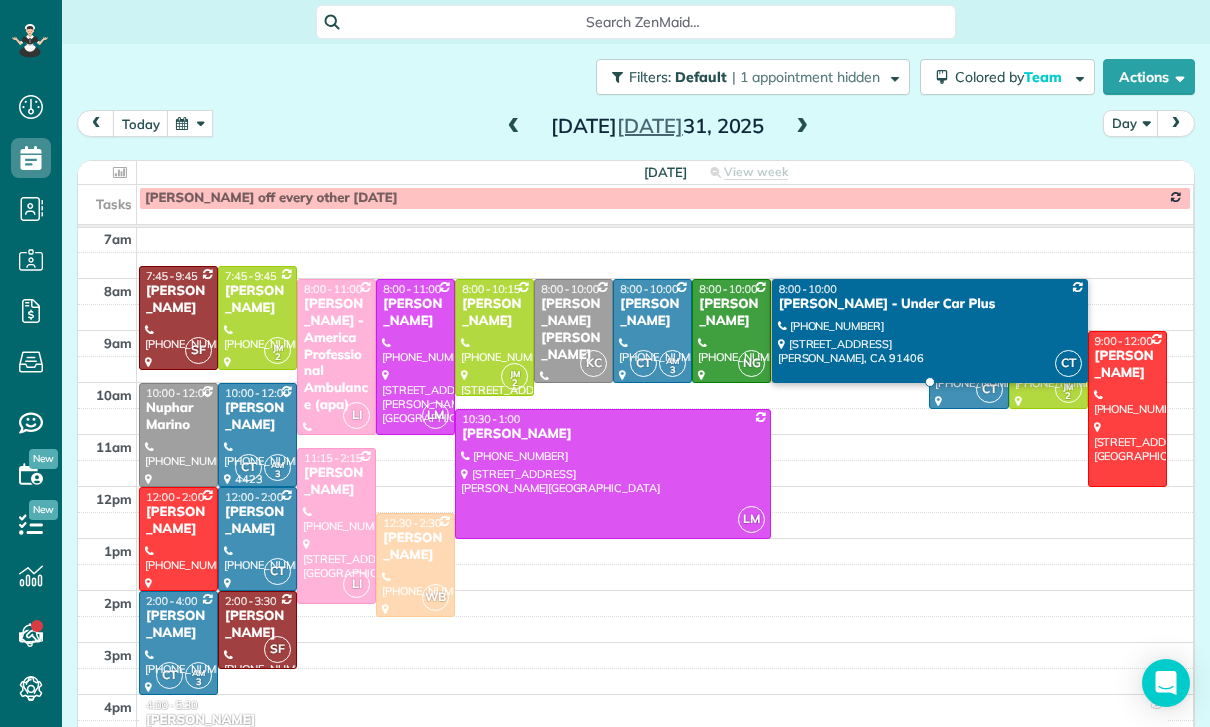 scroll, scrollTop: 157, scrollLeft: 0, axis: vertical 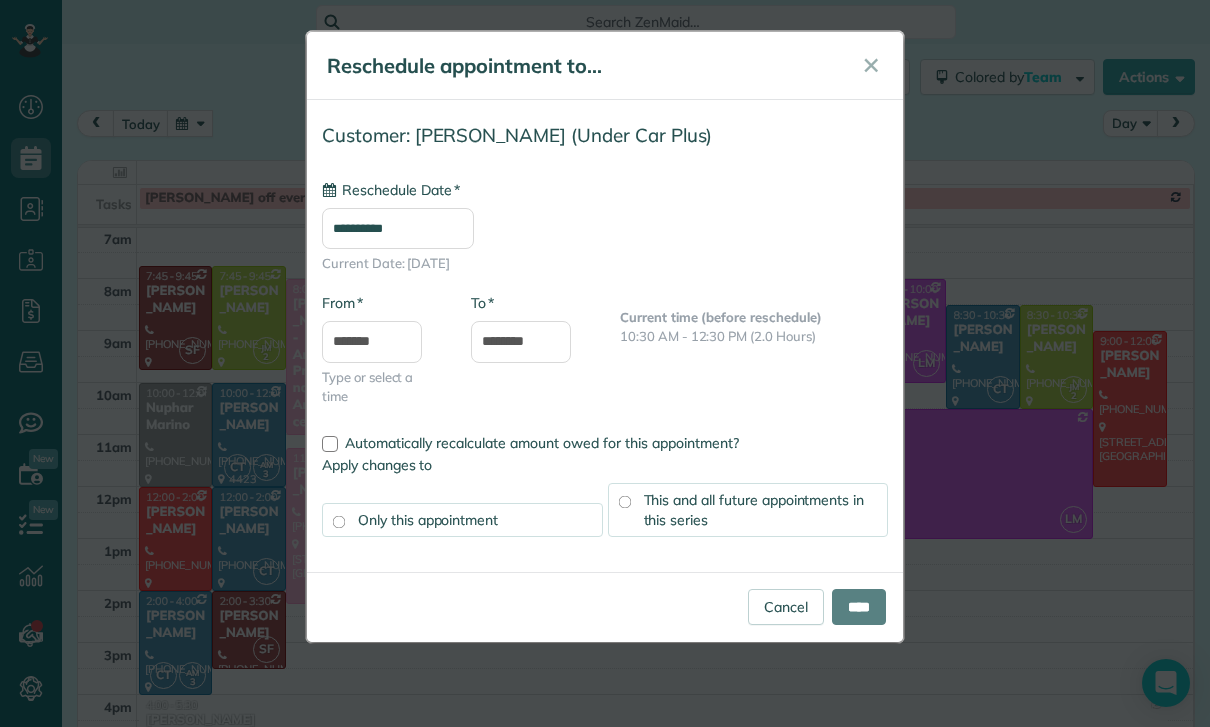 click on "**********" at bounding box center [398, 228] 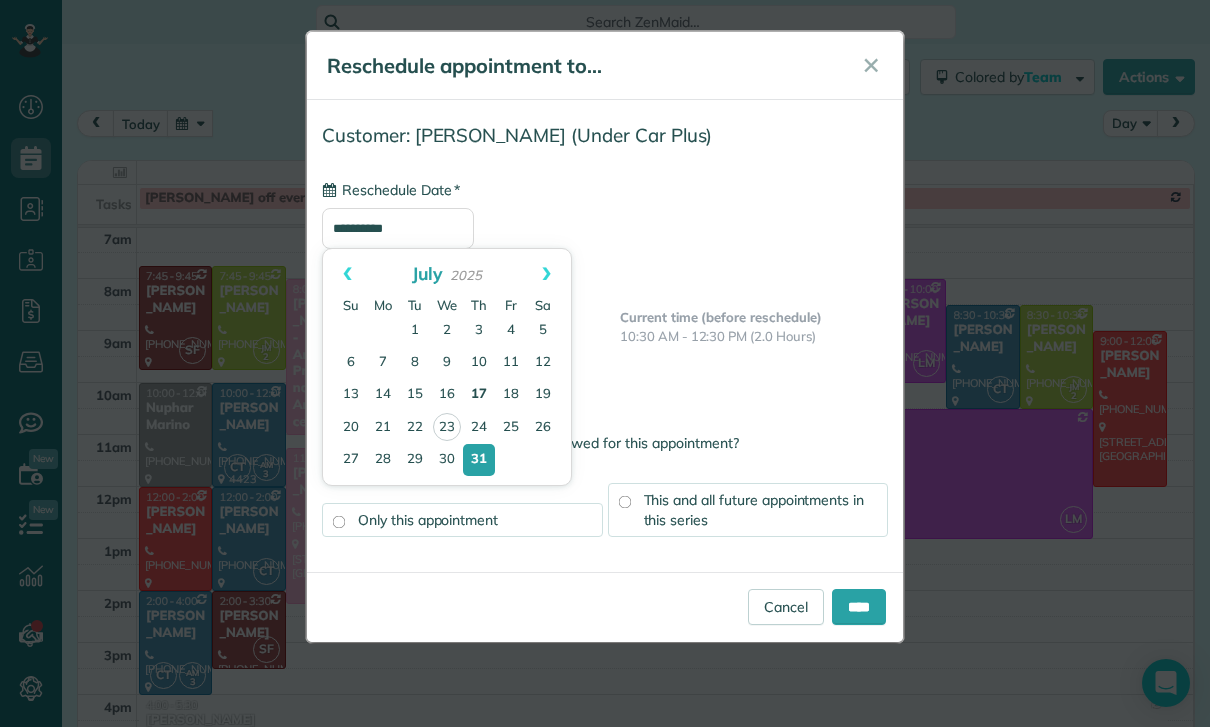 click on "17" at bounding box center [479, 395] 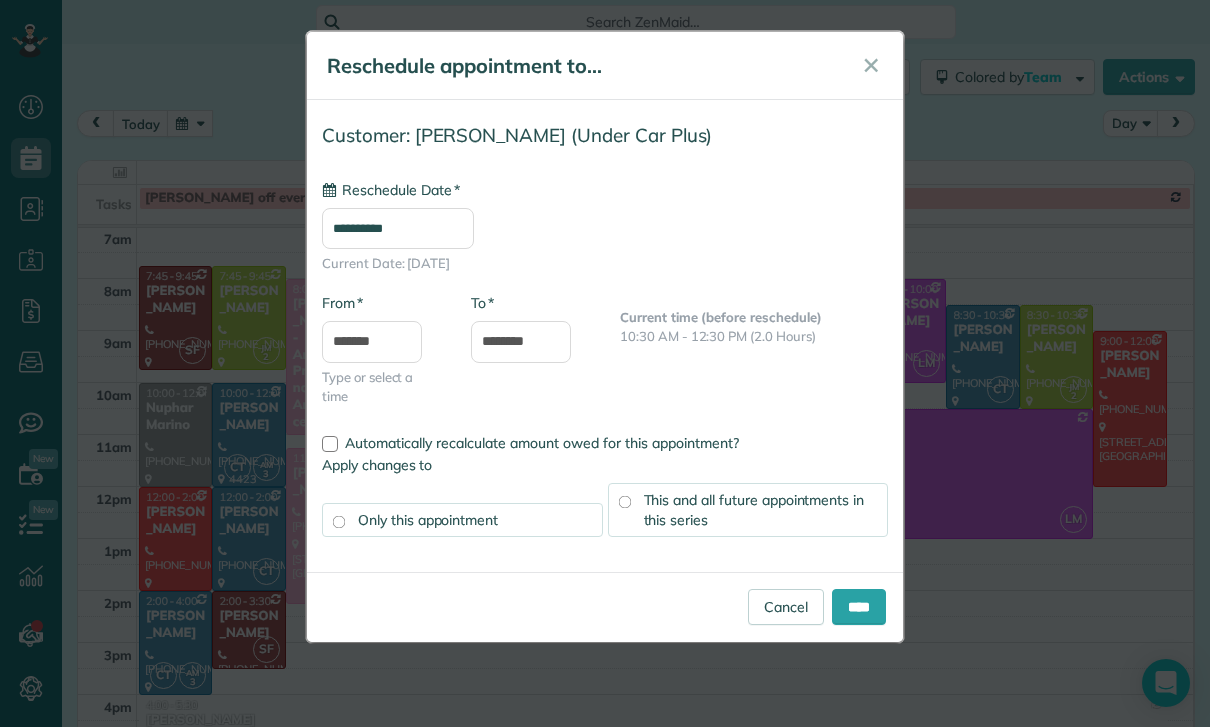 click on "**********" at bounding box center [398, 228] 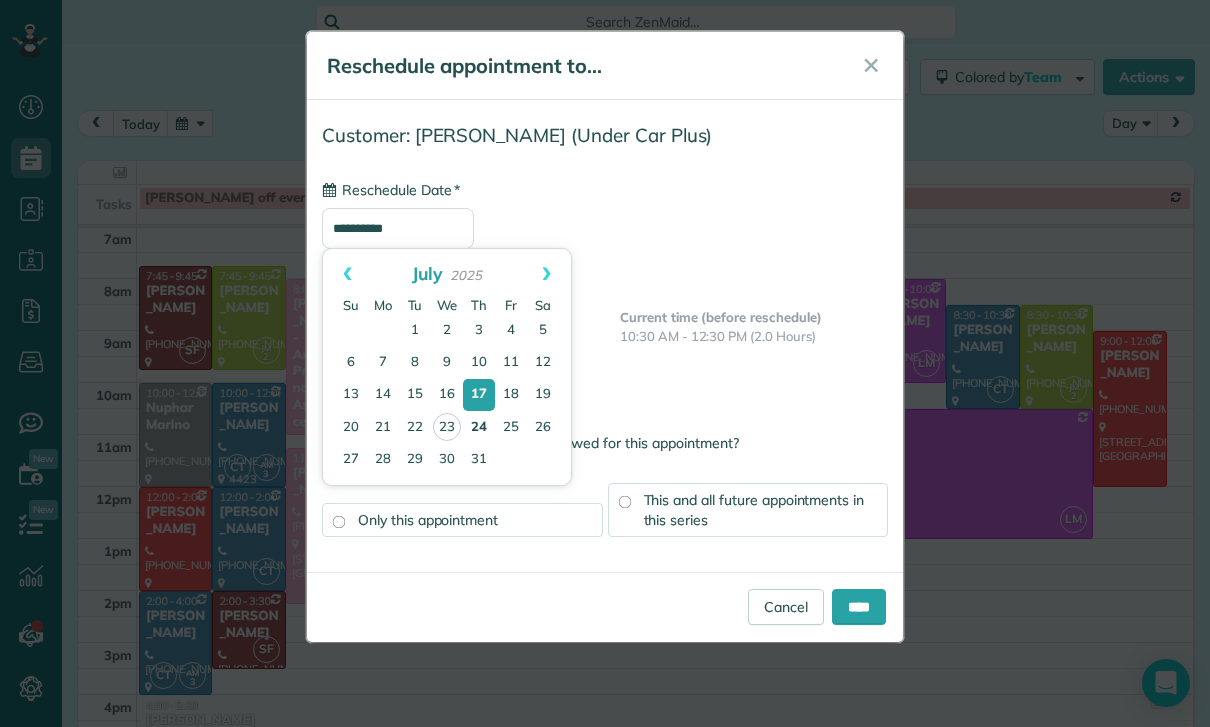 click on "24" at bounding box center [479, 428] 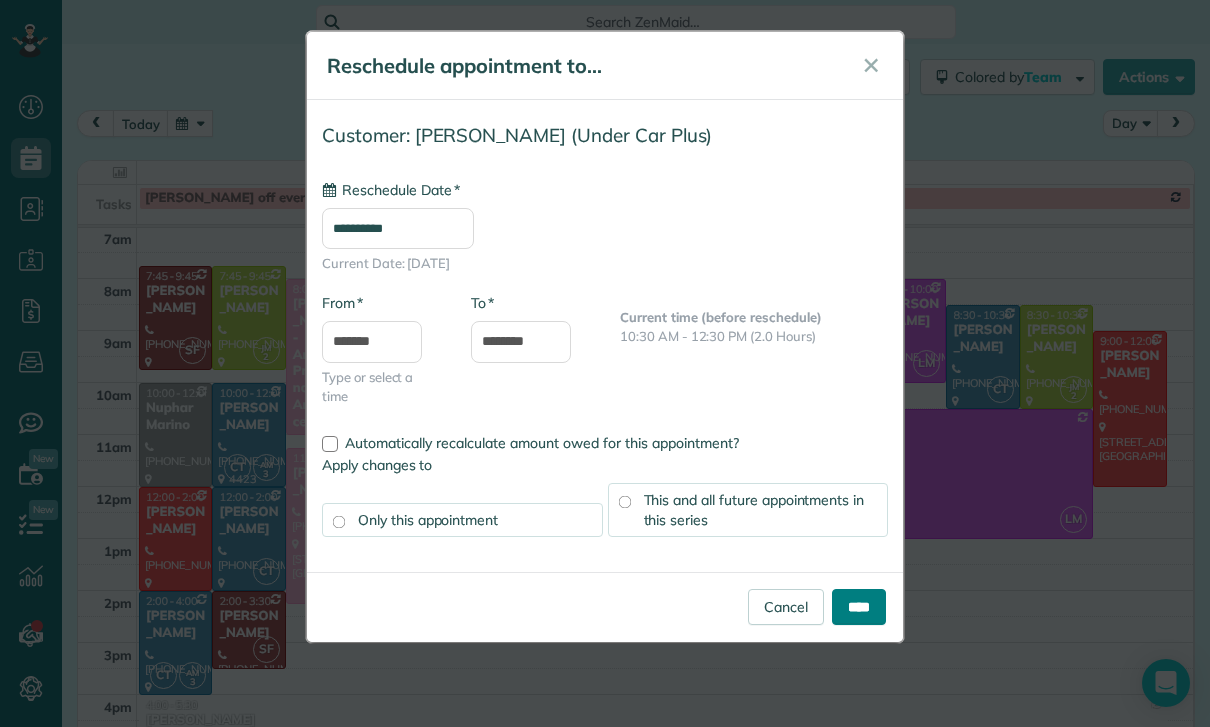 click on "****" at bounding box center [859, 607] 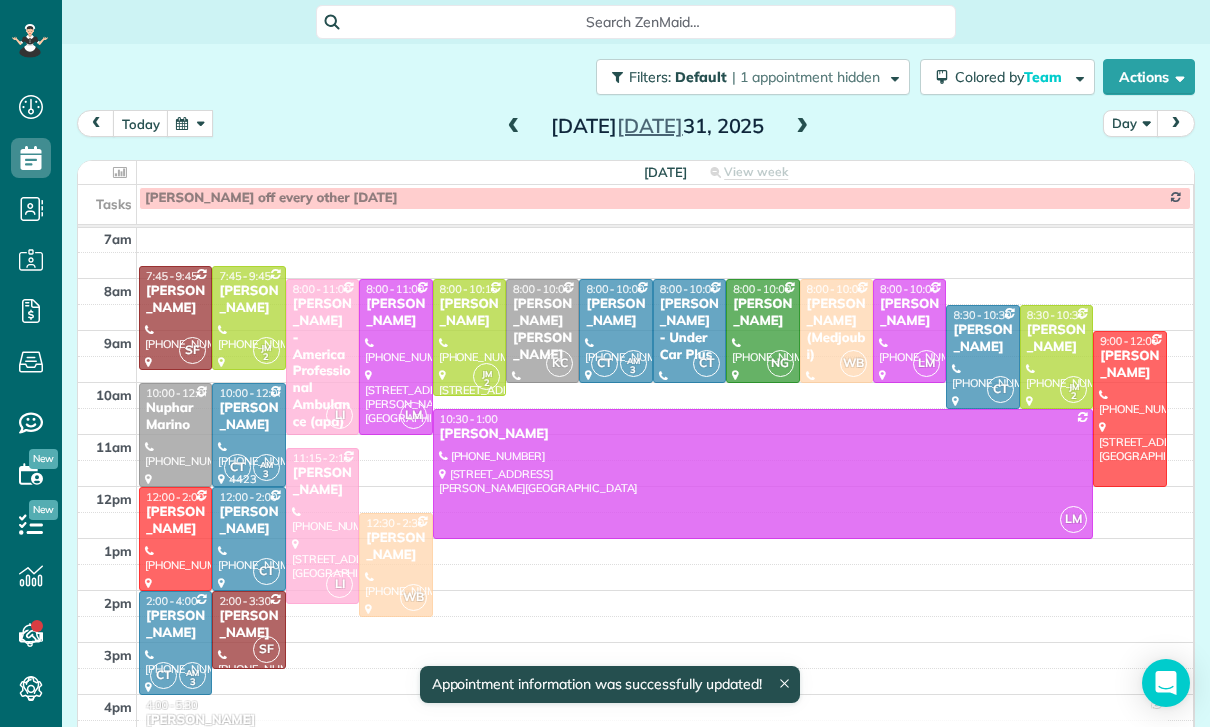 scroll, scrollTop: 157, scrollLeft: 0, axis: vertical 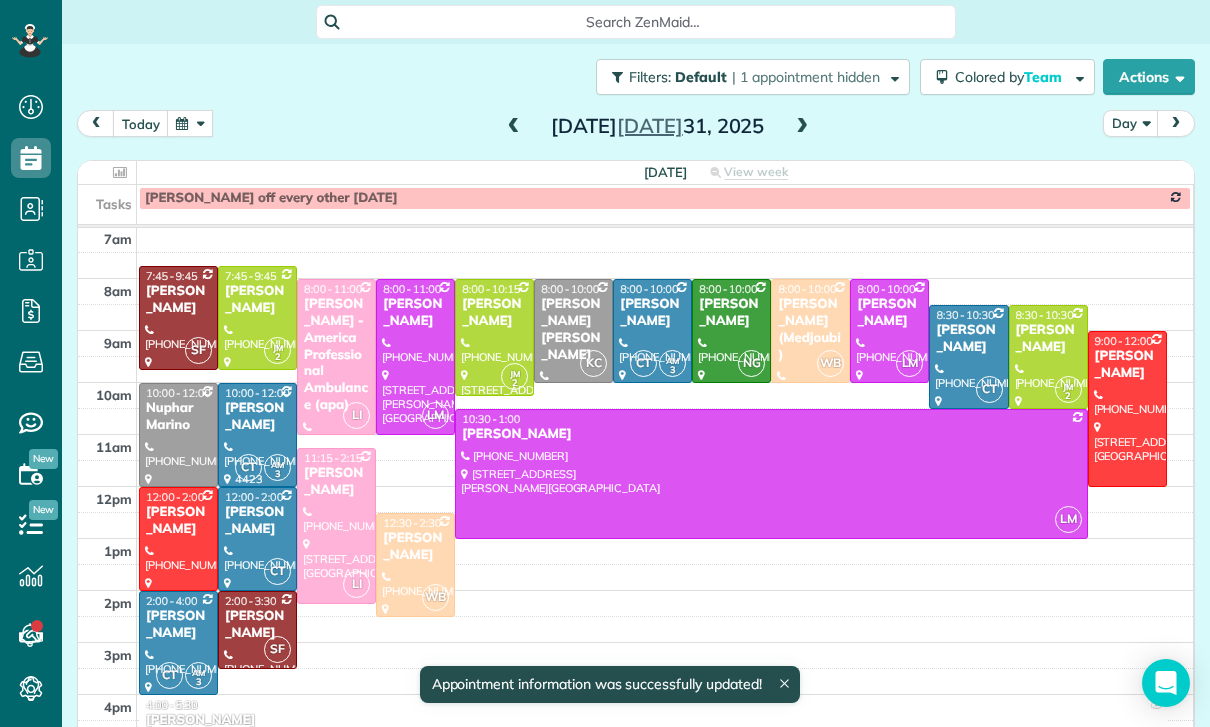 click at bounding box center (190, 123) 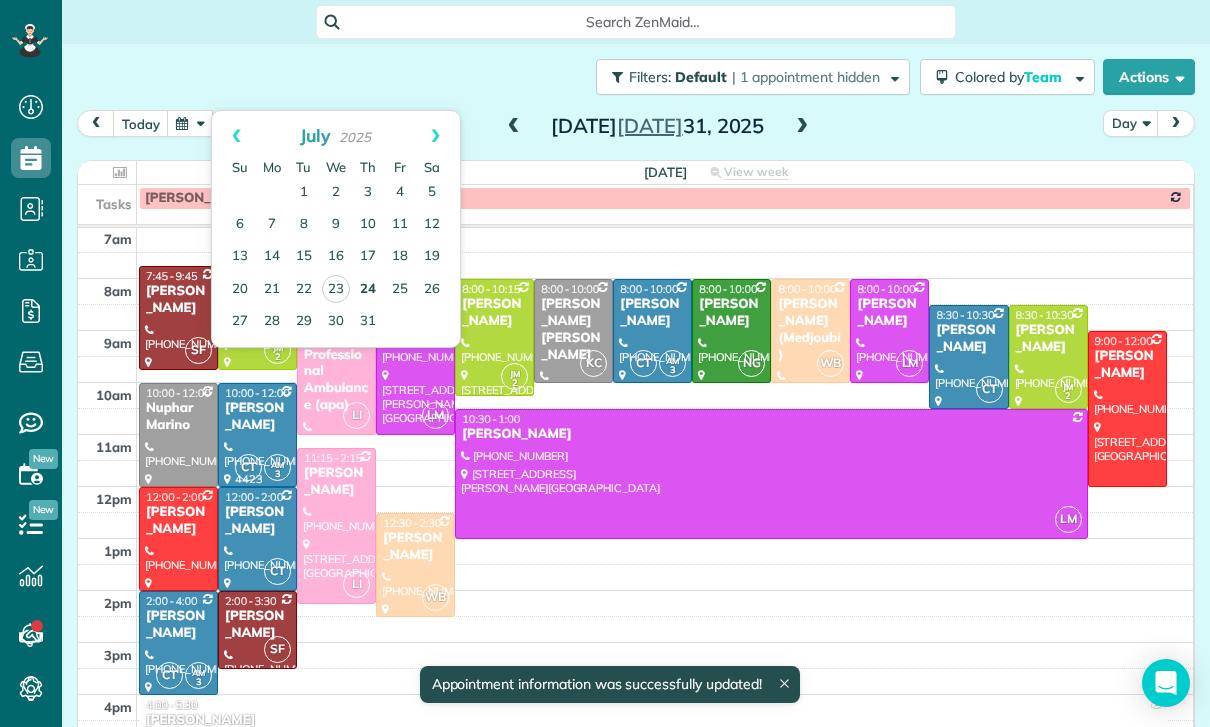 click on "24" at bounding box center (368, 290) 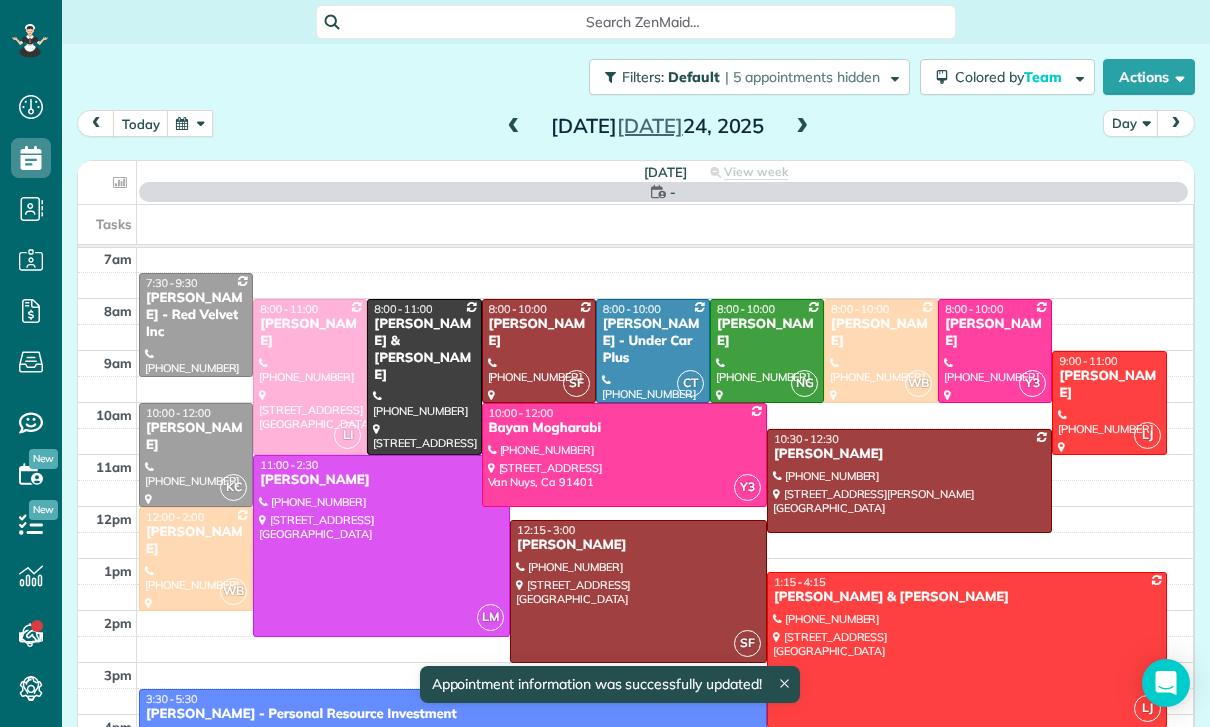 scroll, scrollTop: 157, scrollLeft: 0, axis: vertical 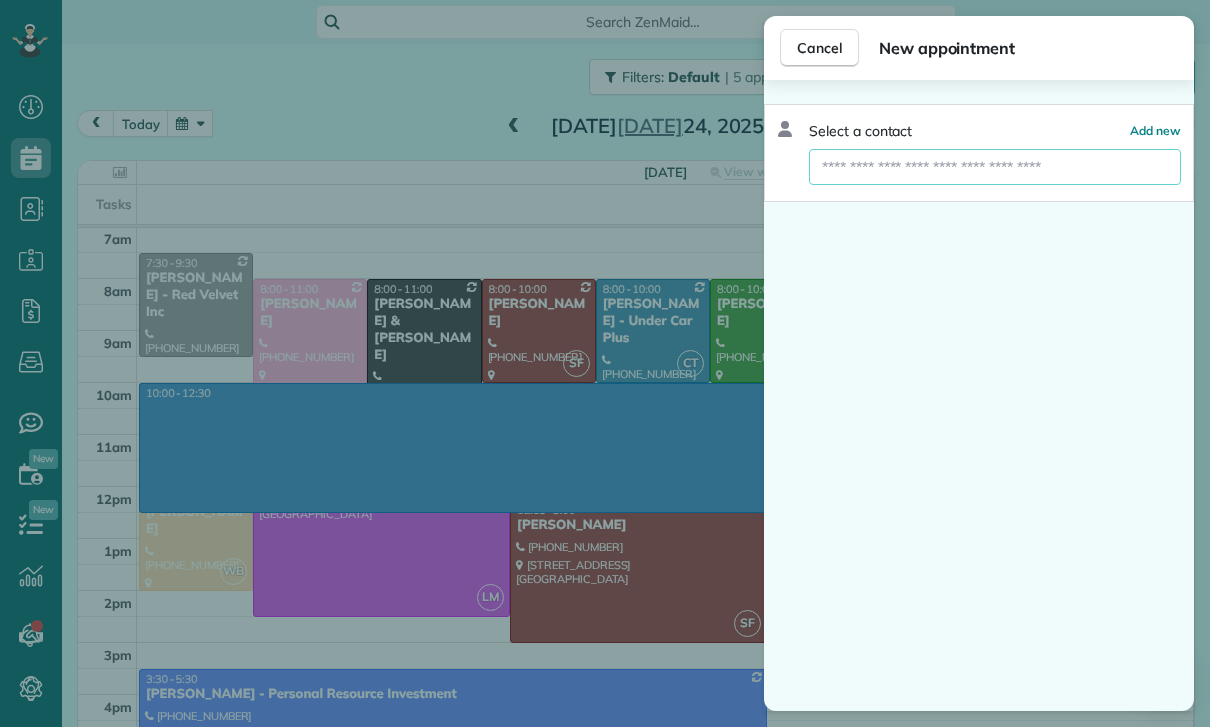 click at bounding box center (995, 167) 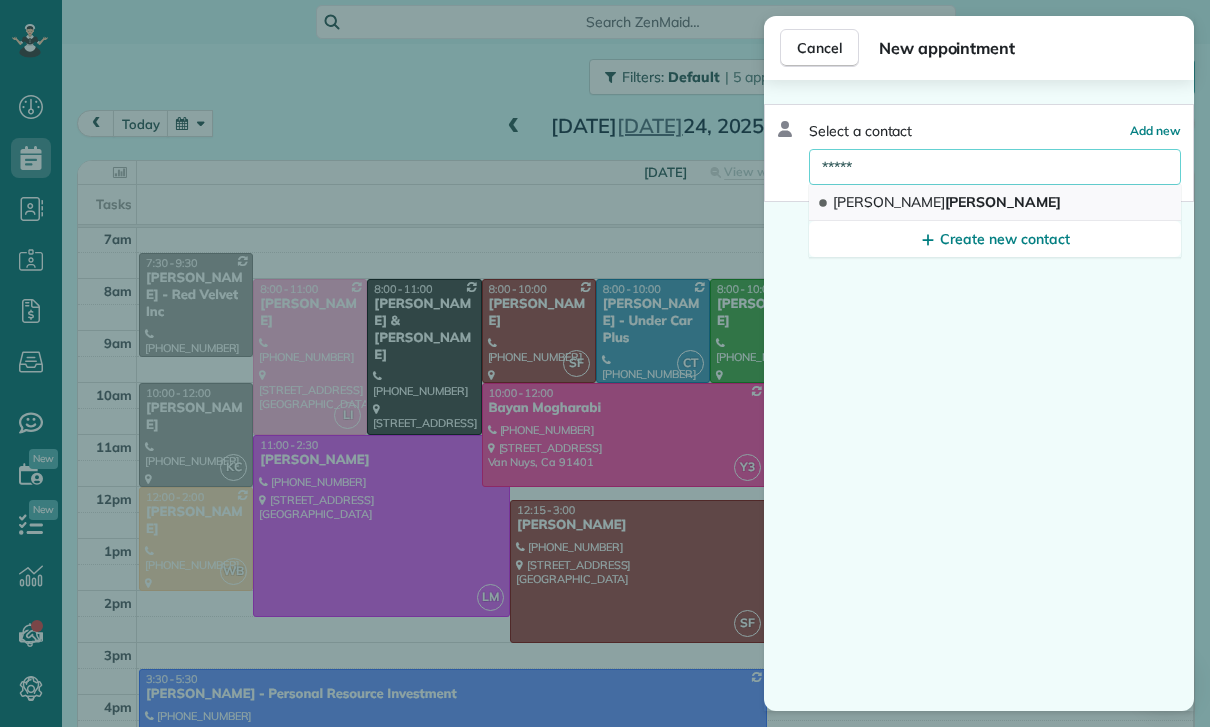 type on "*****" 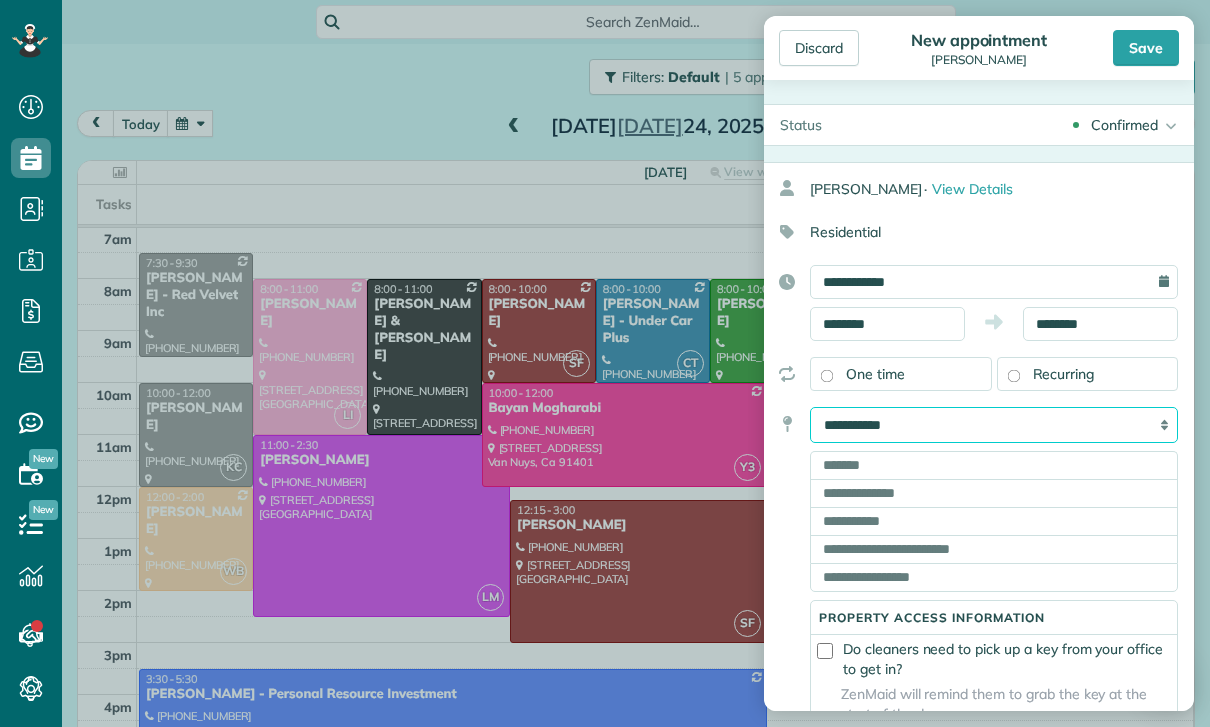 click on "**********" at bounding box center [994, 425] 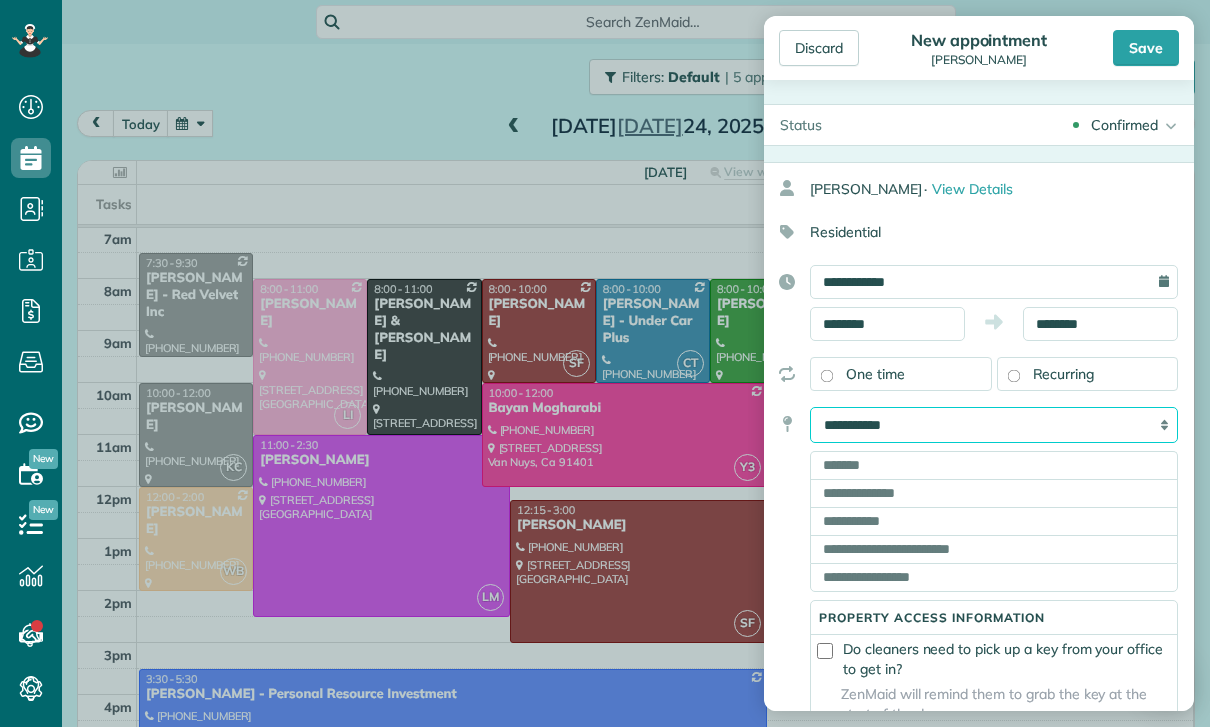 select on "*****" 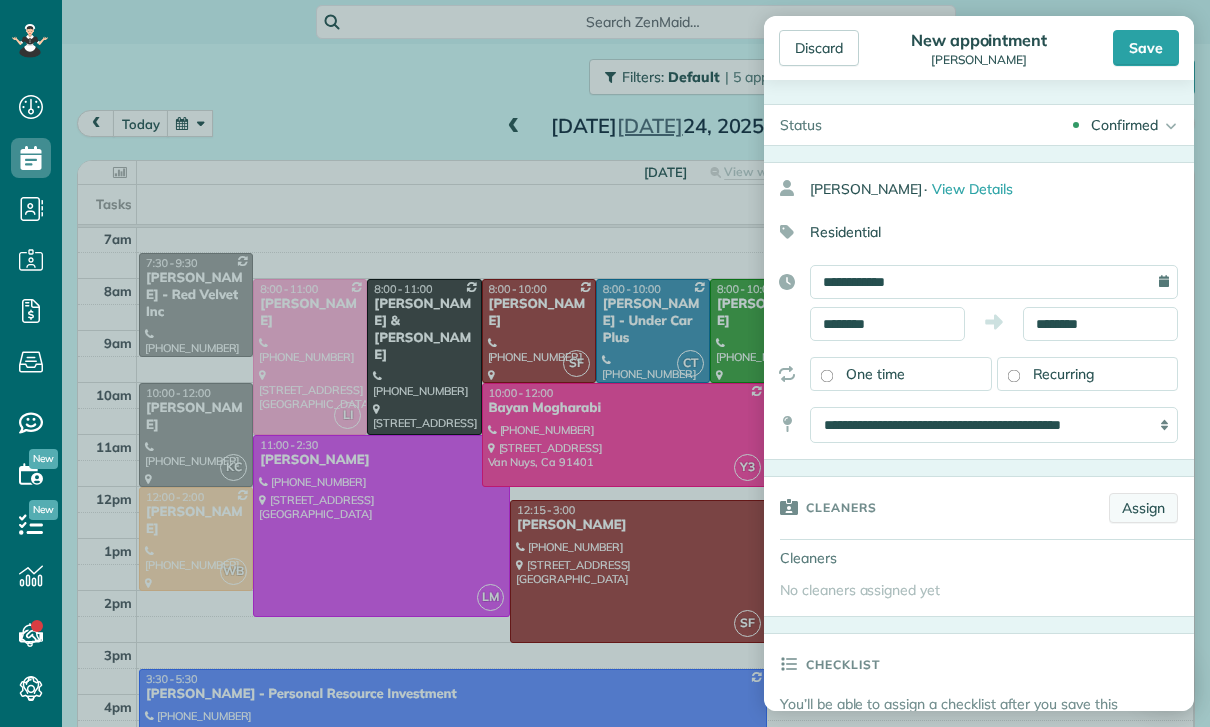 click on "Assign" at bounding box center [1143, 508] 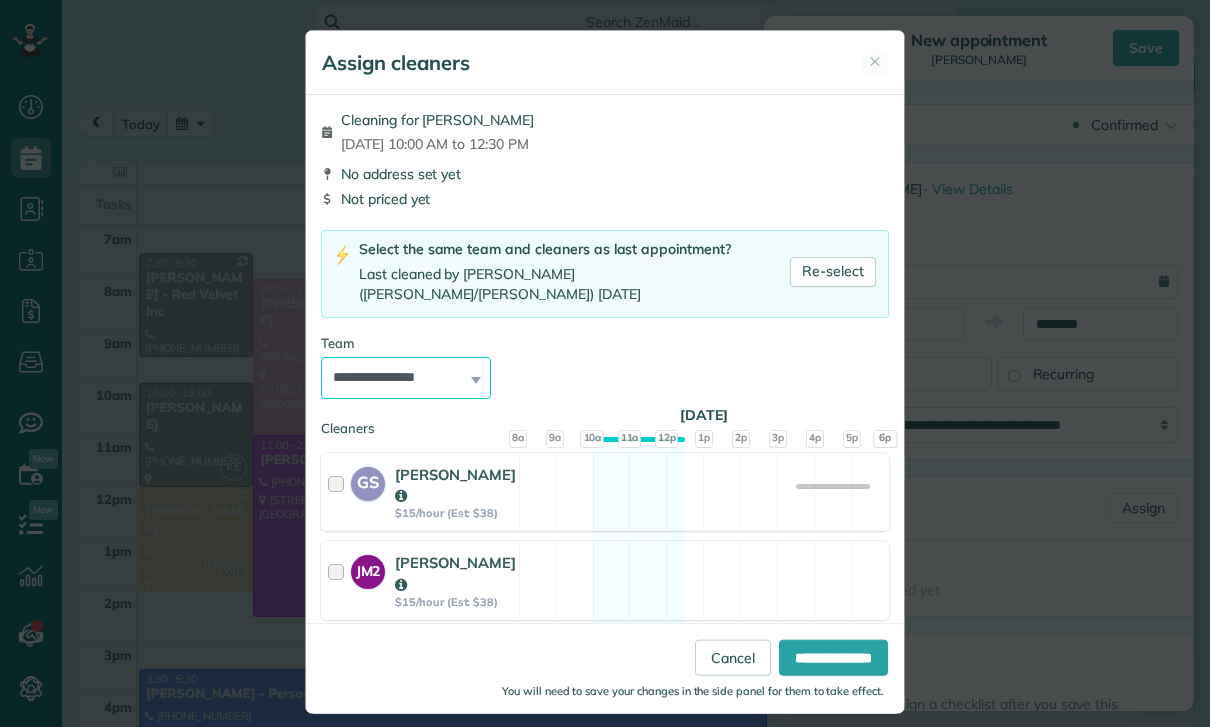 click on "**********" at bounding box center [406, 378] 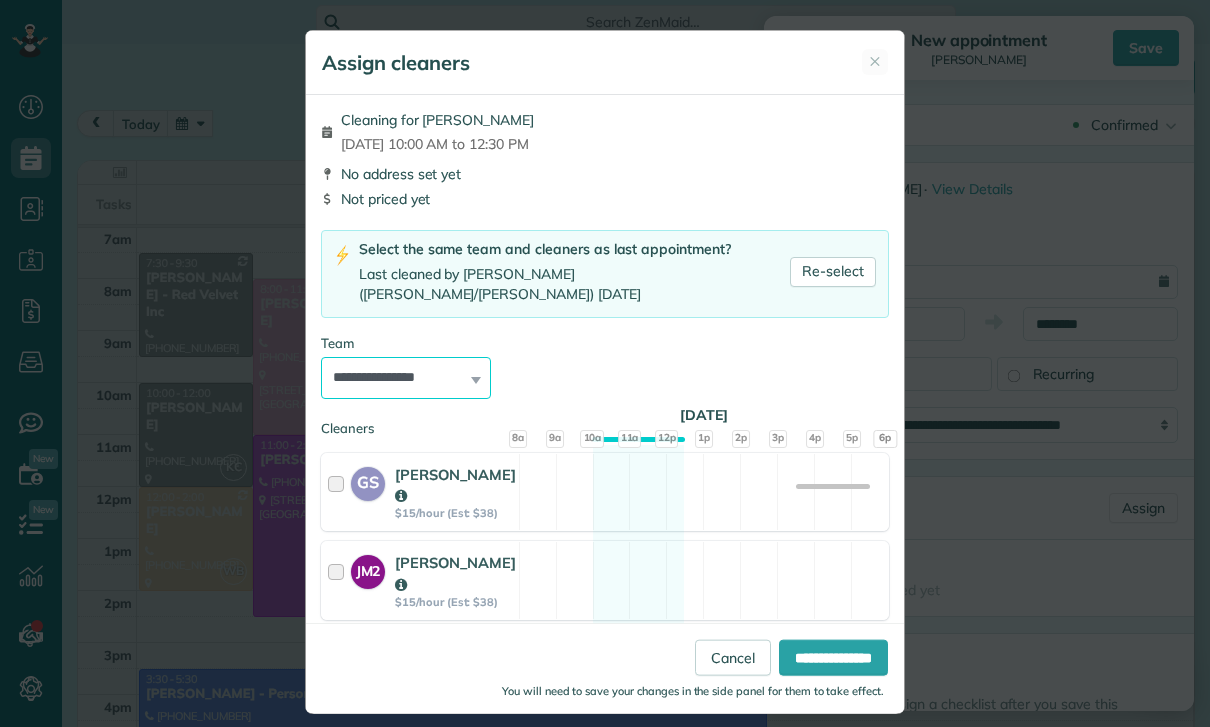 select on "***" 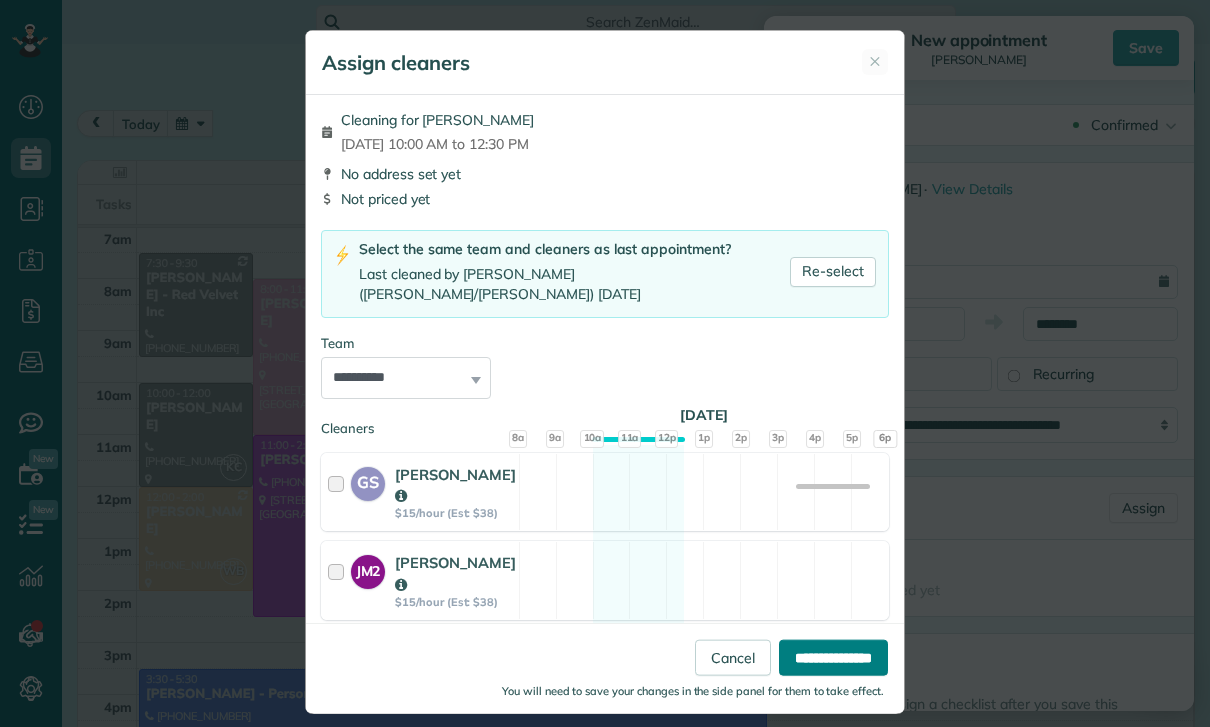 click on "**********" at bounding box center [833, 658] 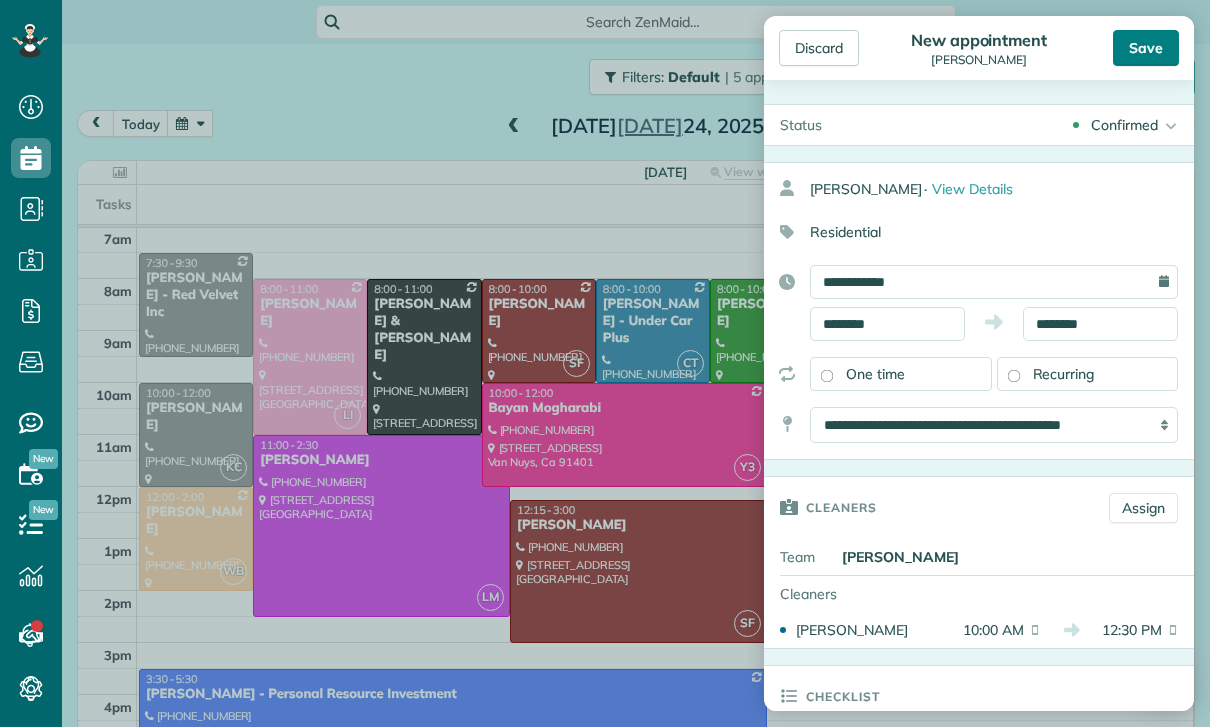 click on "Save" at bounding box center (1146, 48) 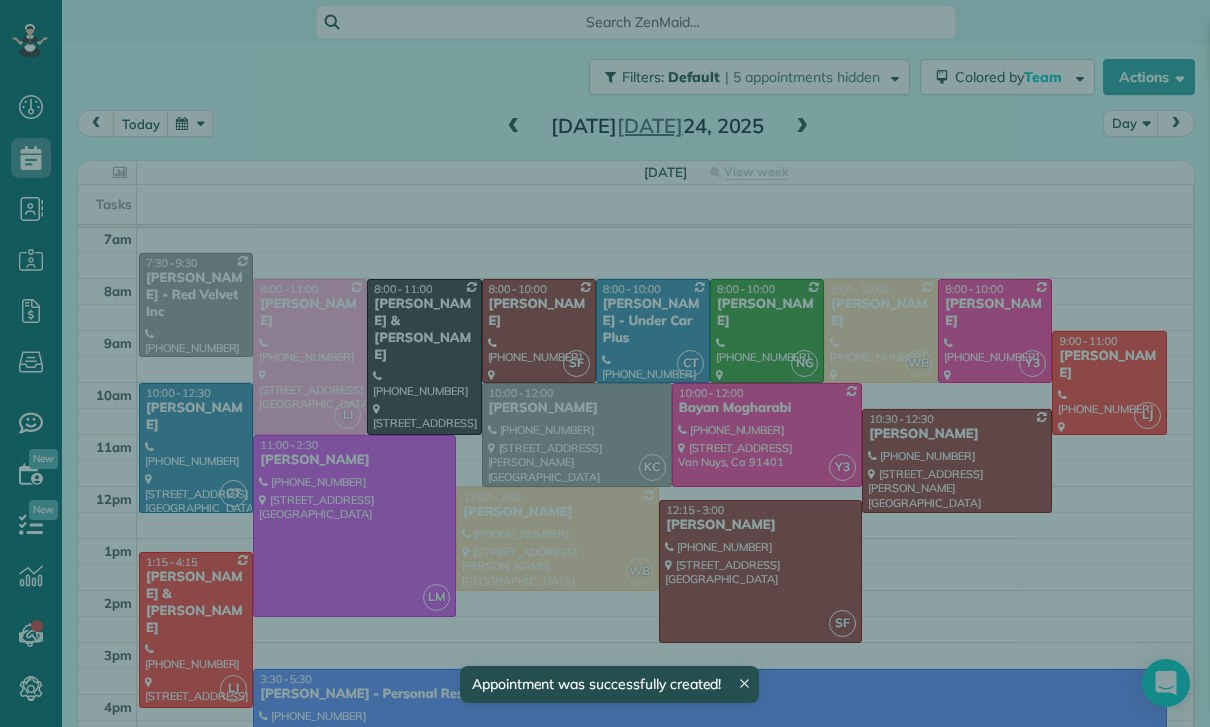 scroll, scrollTop: 157, scrollLeft: 0, axis: vertical 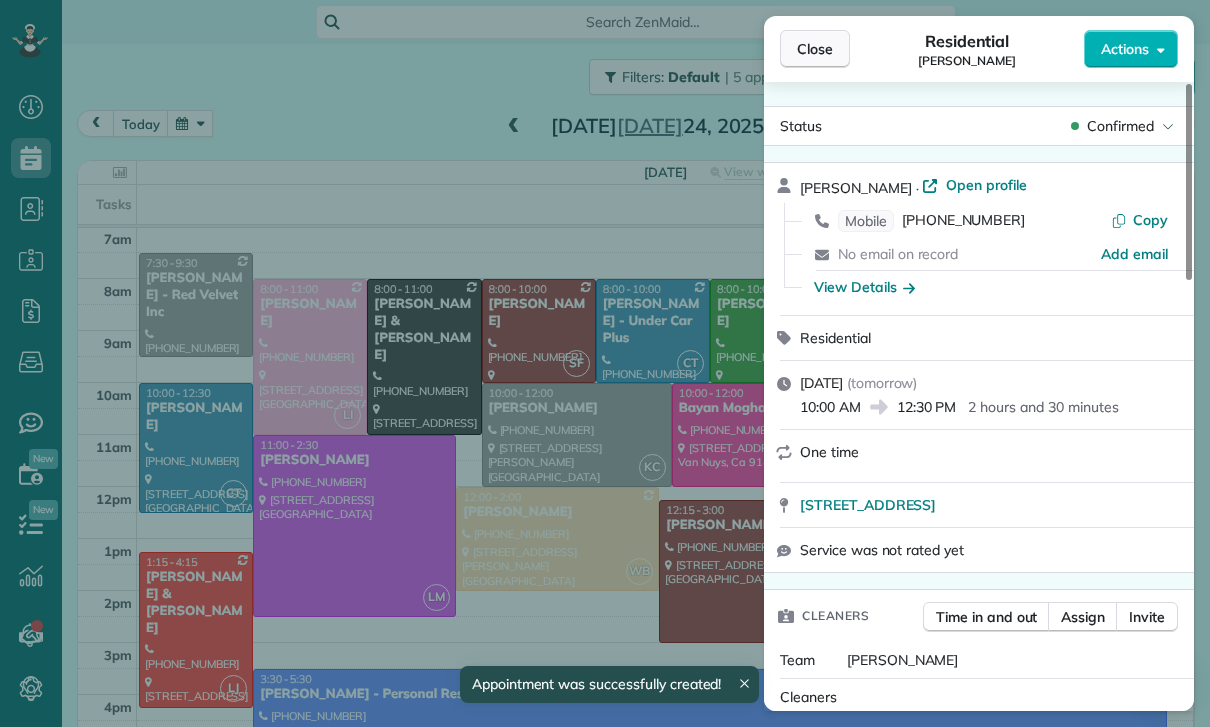 click on "Close" at bounding box center (815, 49) 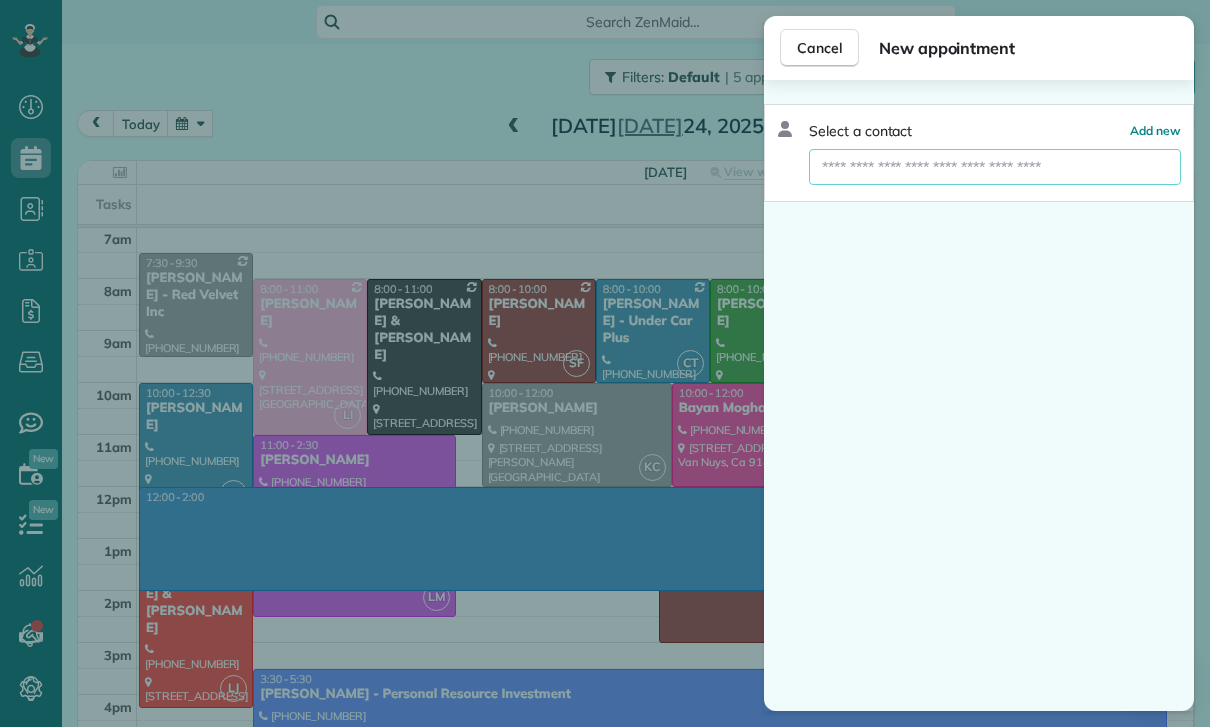 click at bounding box center (995, 167) 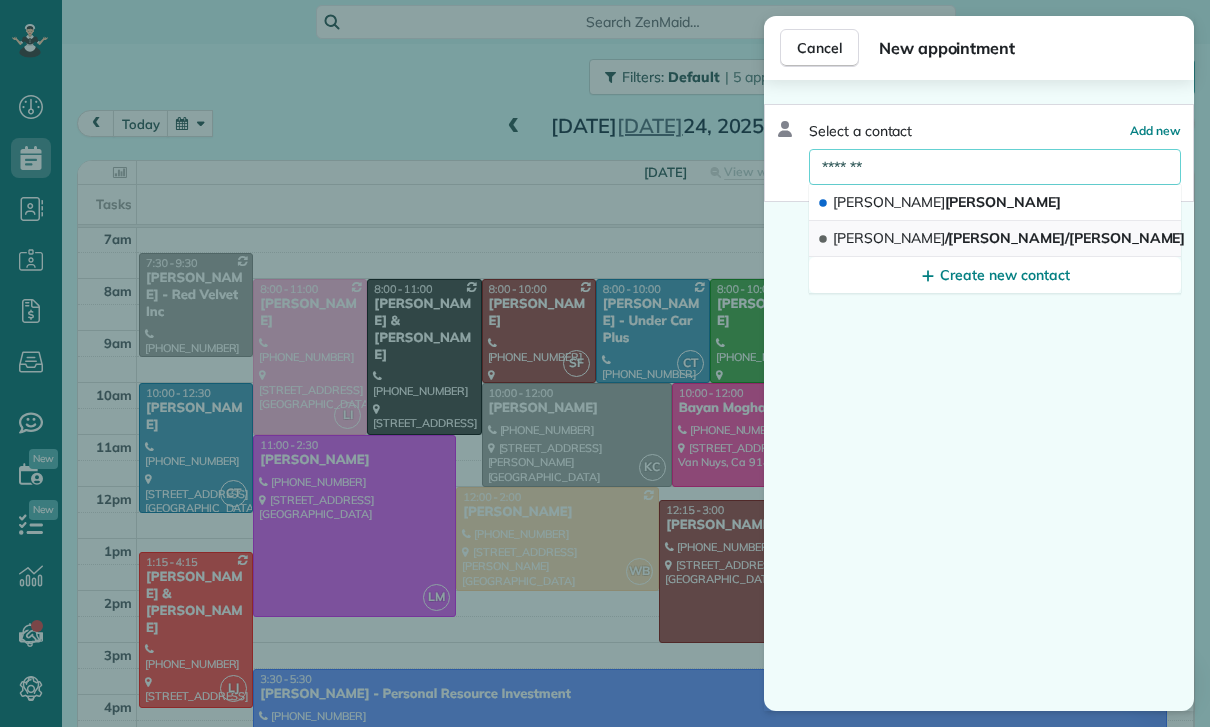 type on "*******" 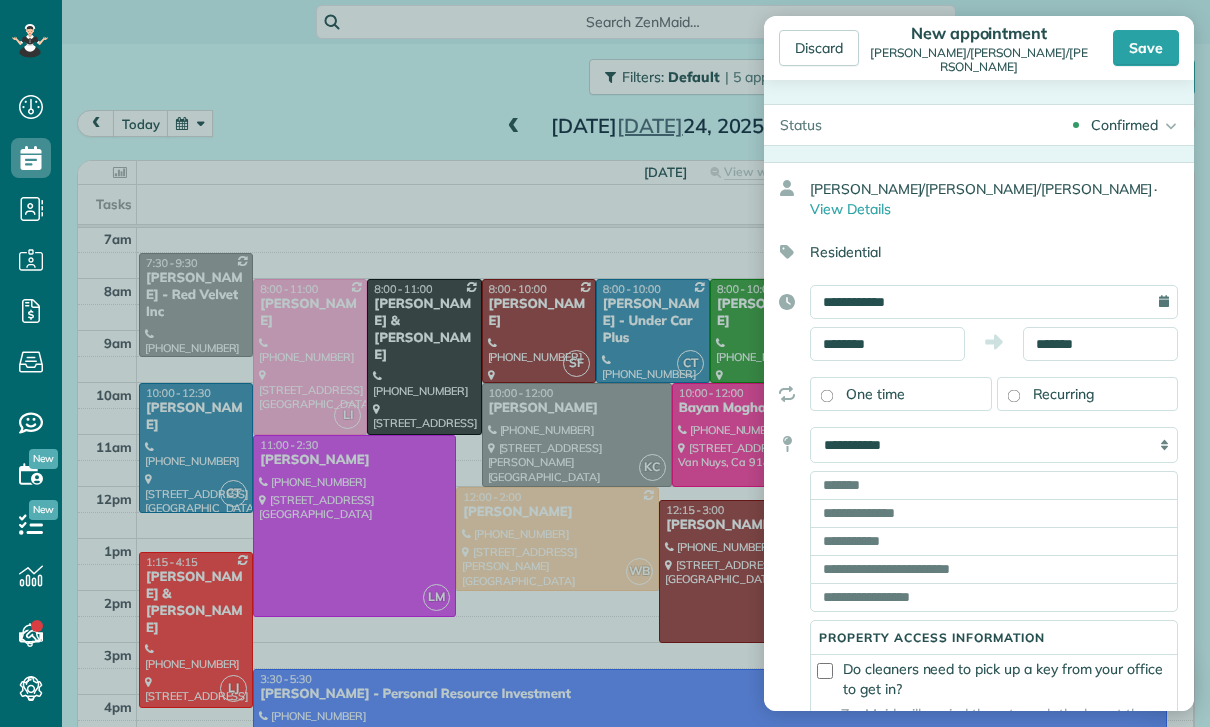 click on "**********" at bounding box center (979, 541) 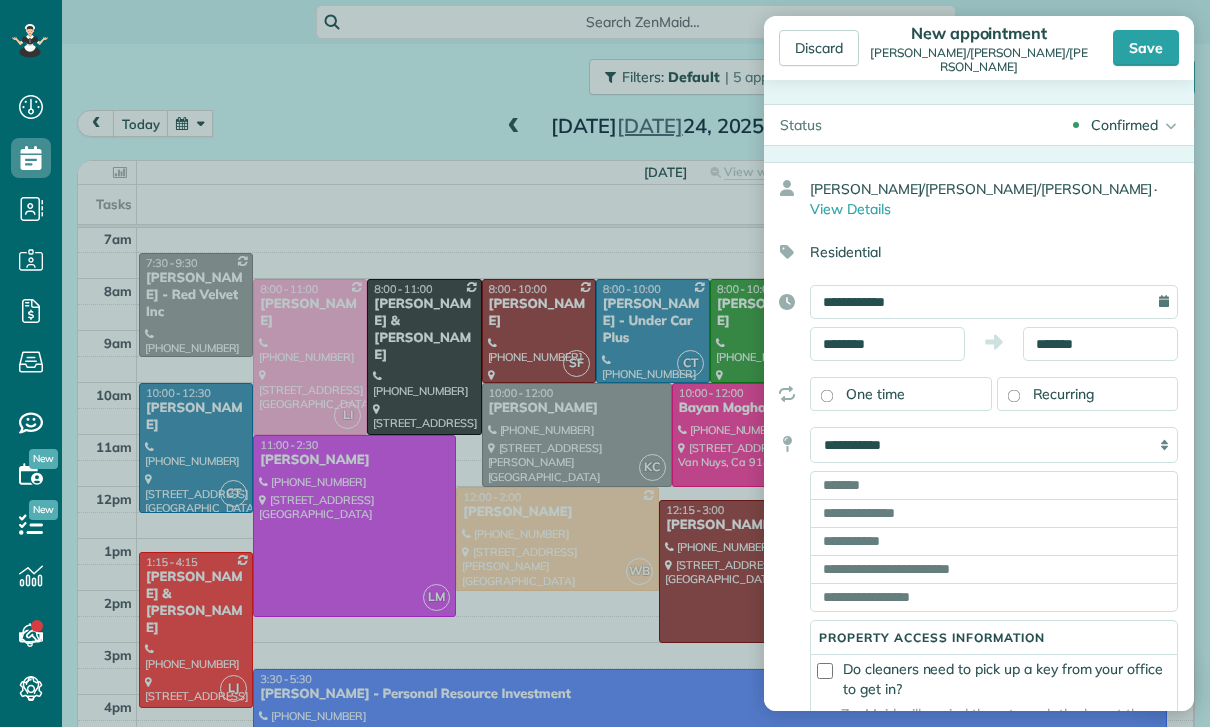 click on "**********" at bounding box center (994, 445) 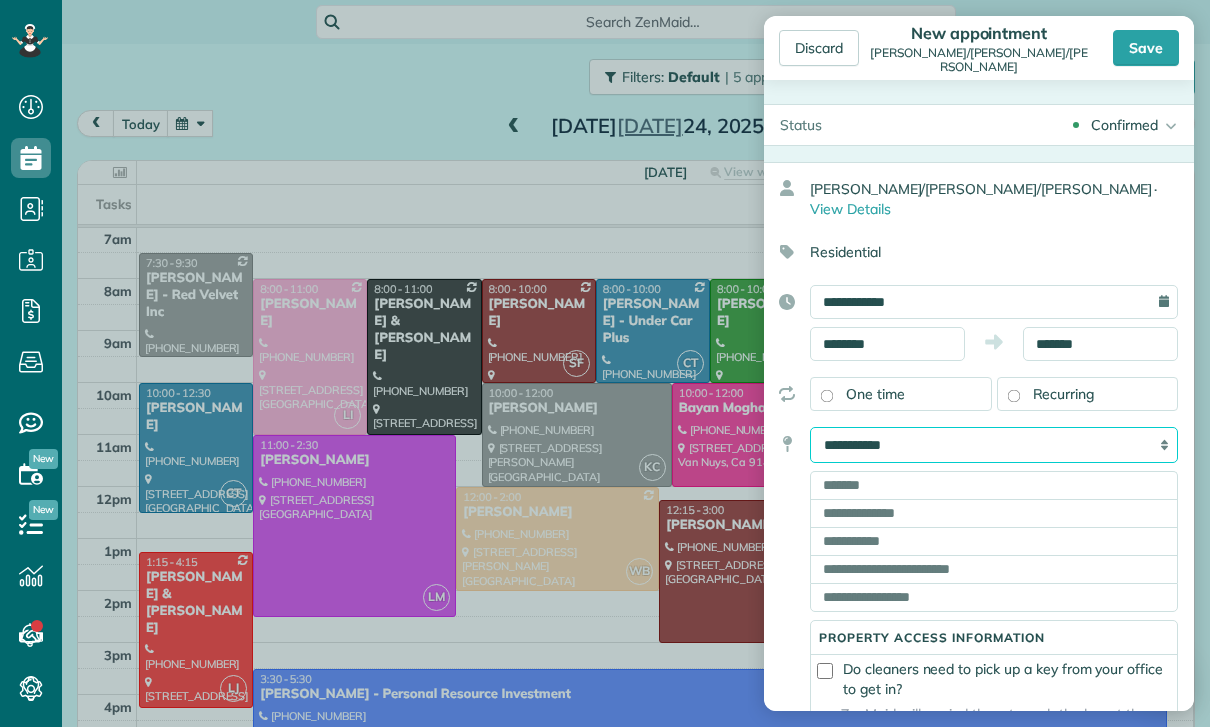 select on "*******" 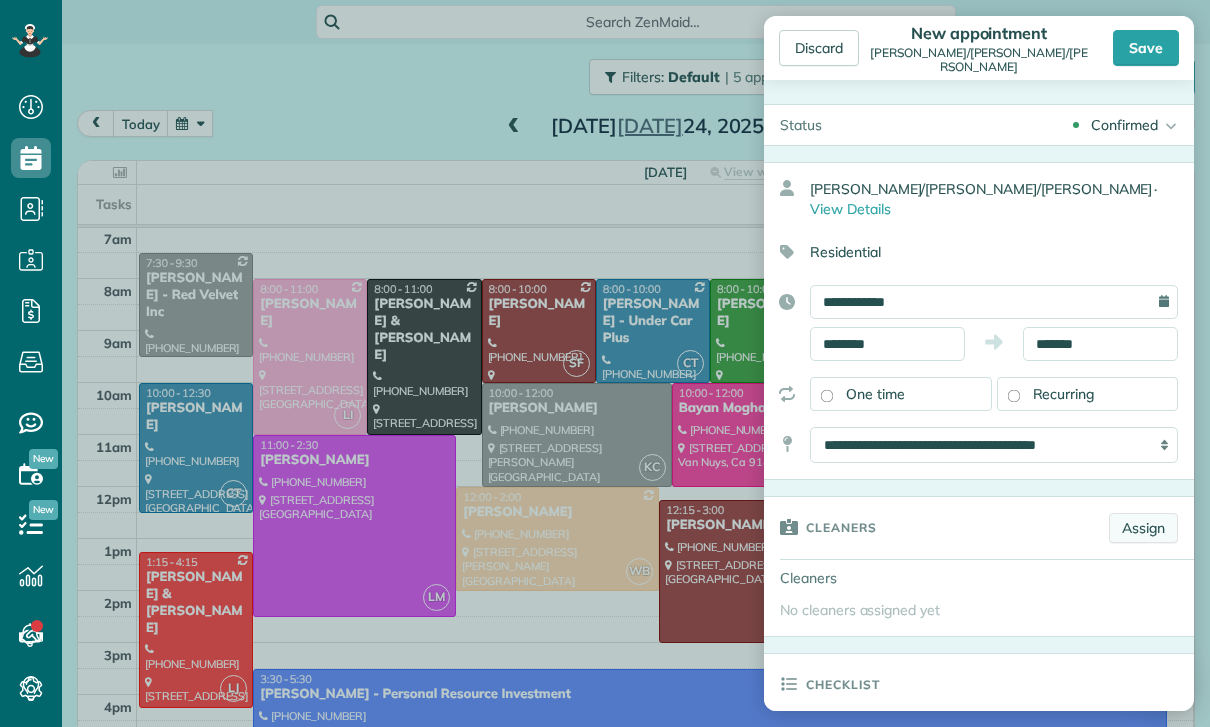 click on "Assign" at bounding box center (1143, 528) 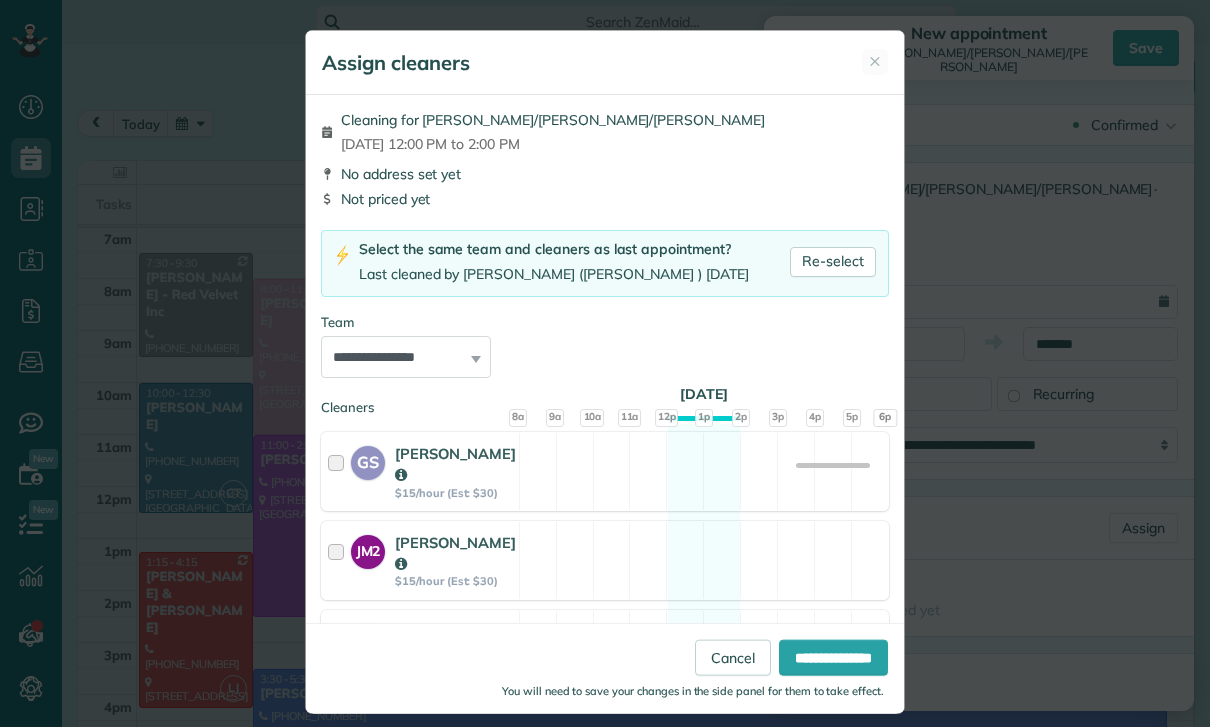 click on "Assign cleaners
✕" at bounding box center [605, 63] 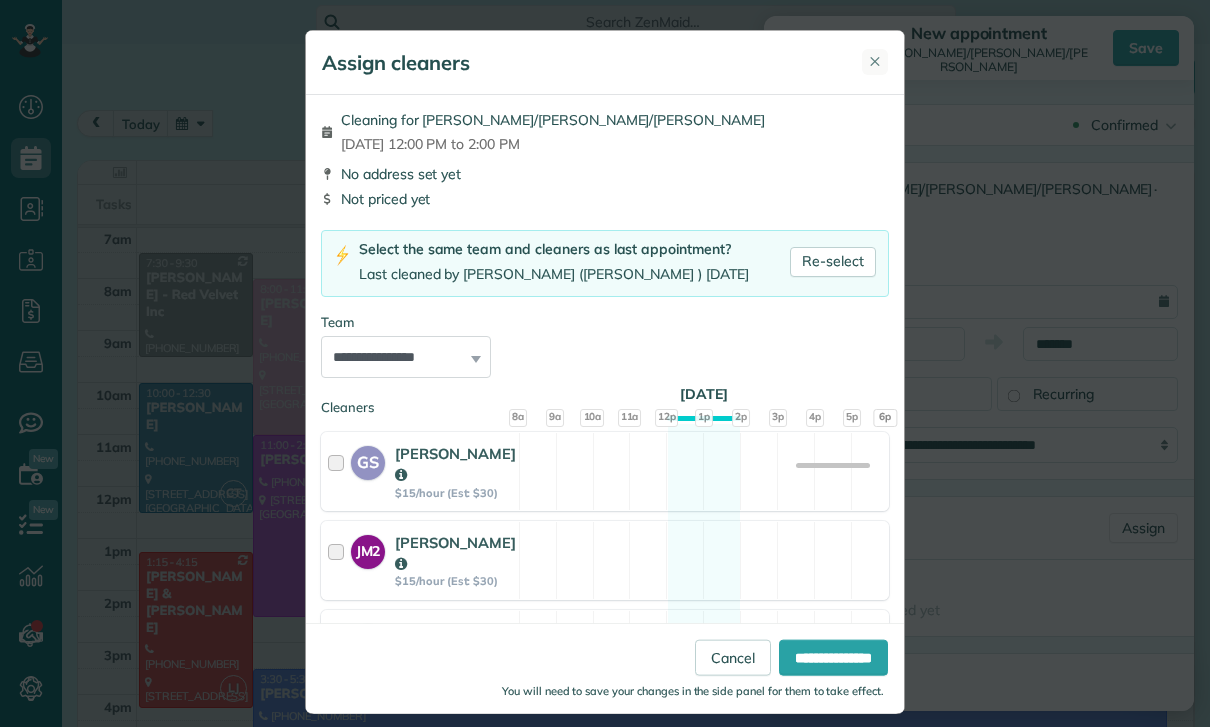 click on "✕" at bounding box center [875, 62] 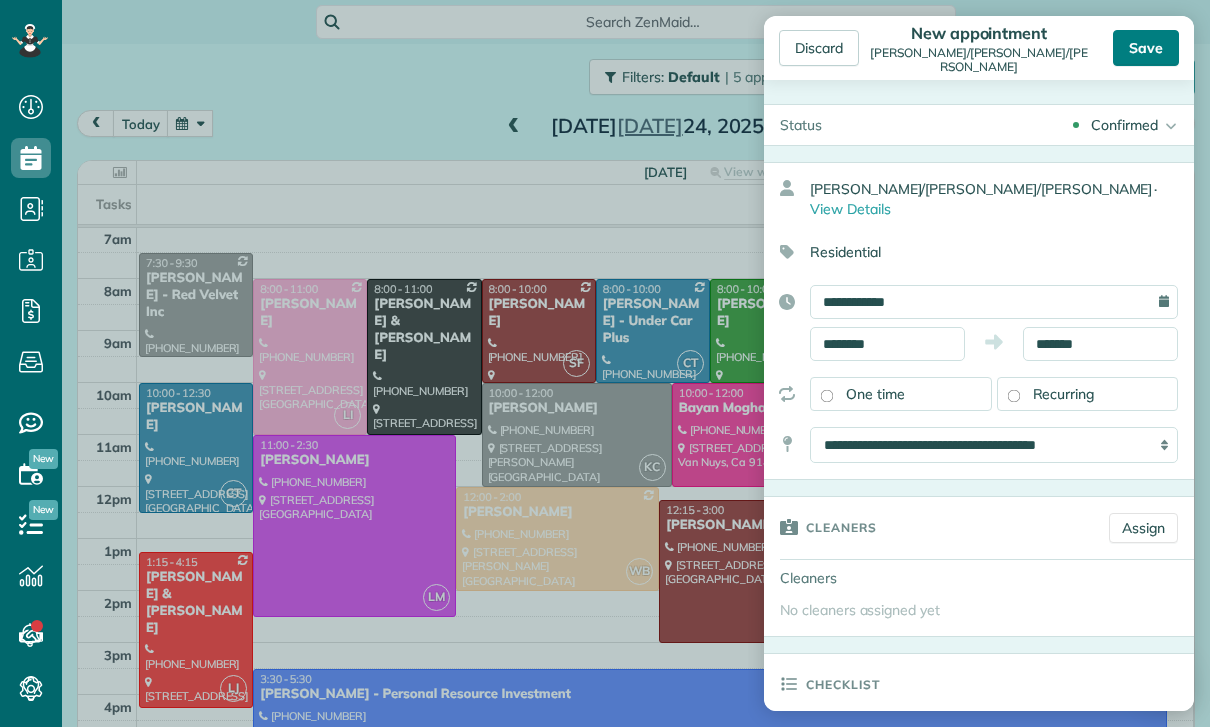 click on "Save" at bounding box center (1146, 48) 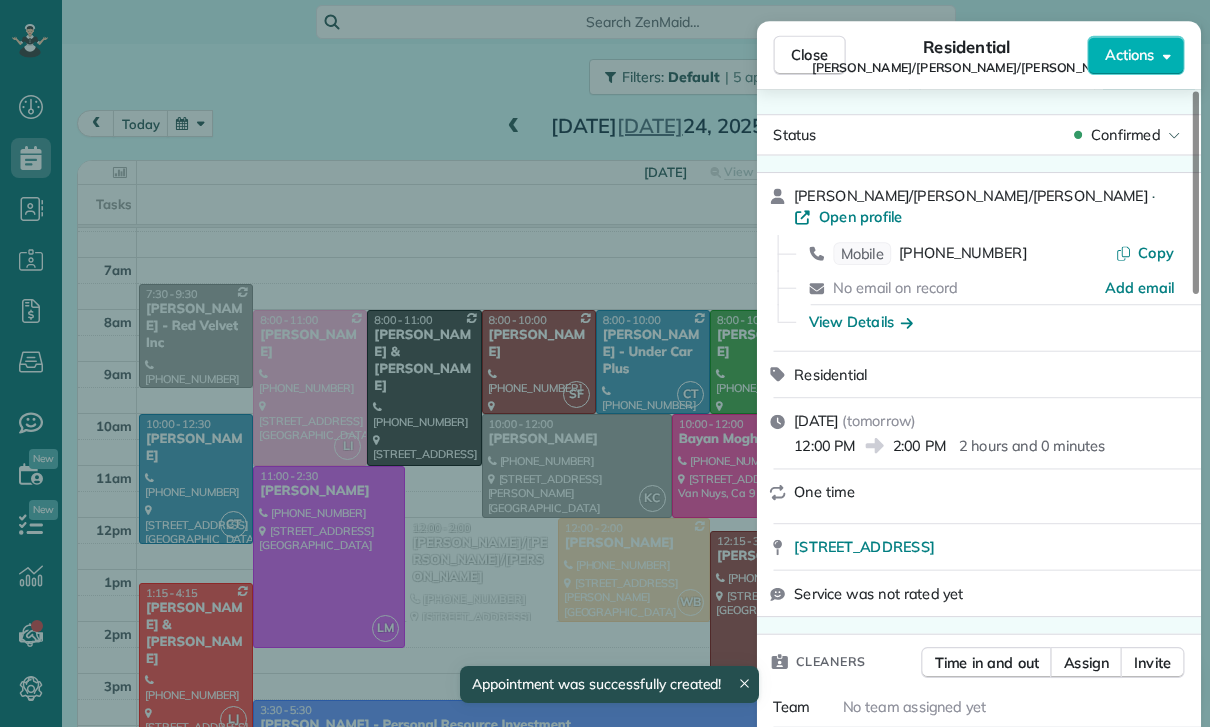scroll, scrollTop: 157, scrollLeft: 0, axis: vertical 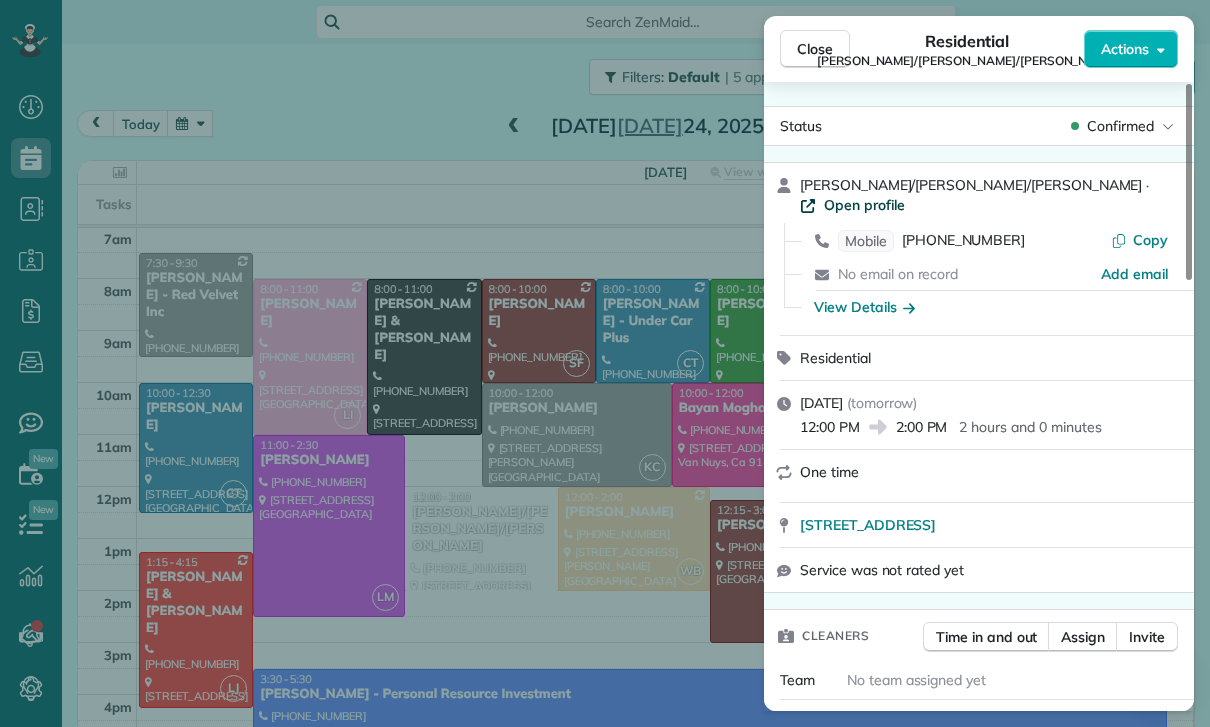 click on "Open profile" at bounding box center (864, 205) 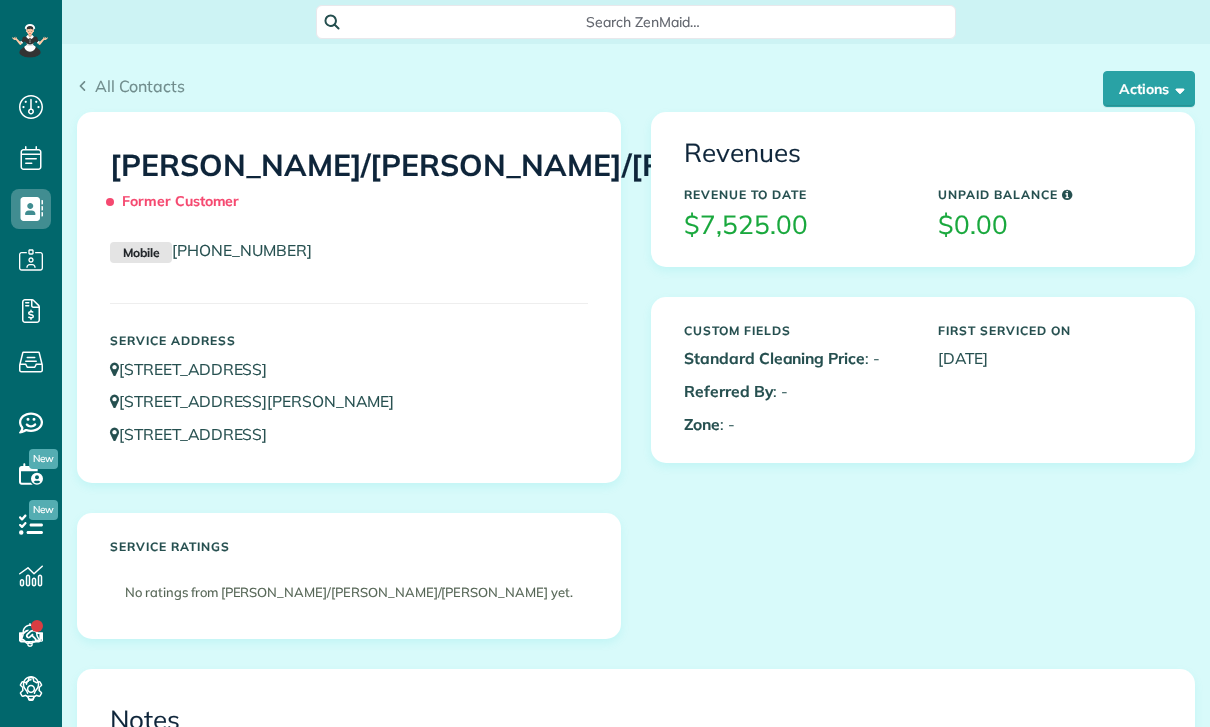 scroll, scrollTop: 0, scrollLeft: 0, axis: both 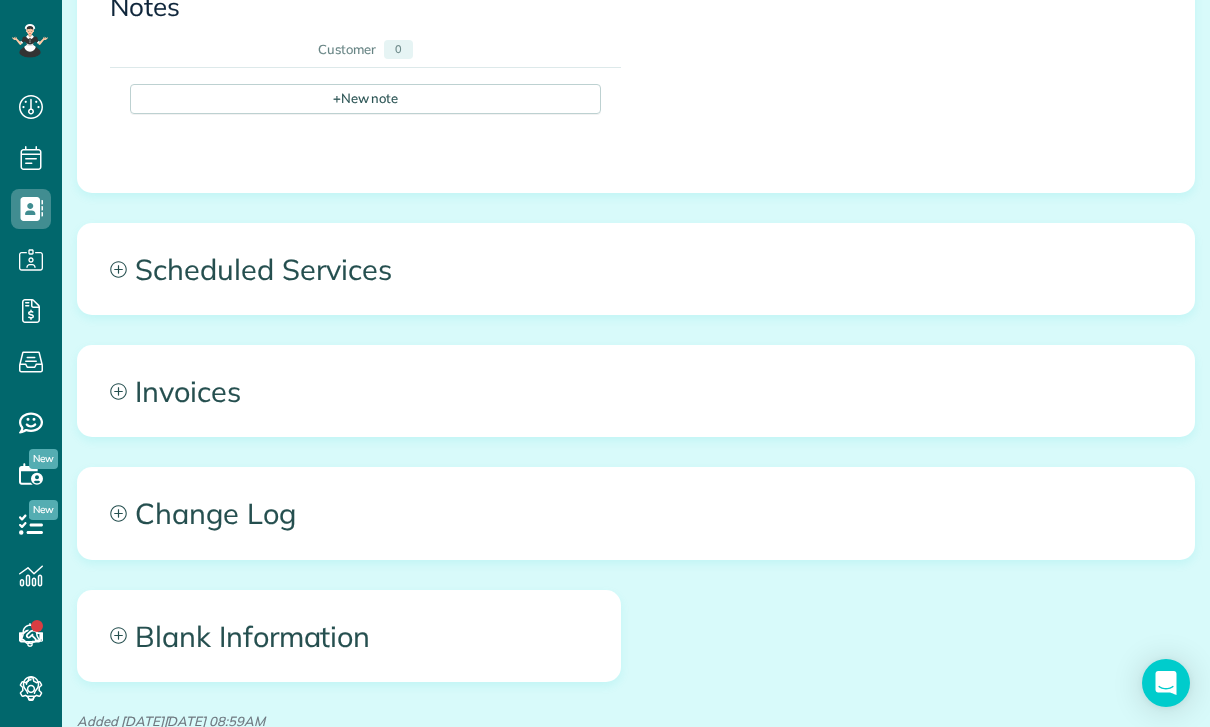 click on "Scheduled Services" at bounding box center (636, 269) 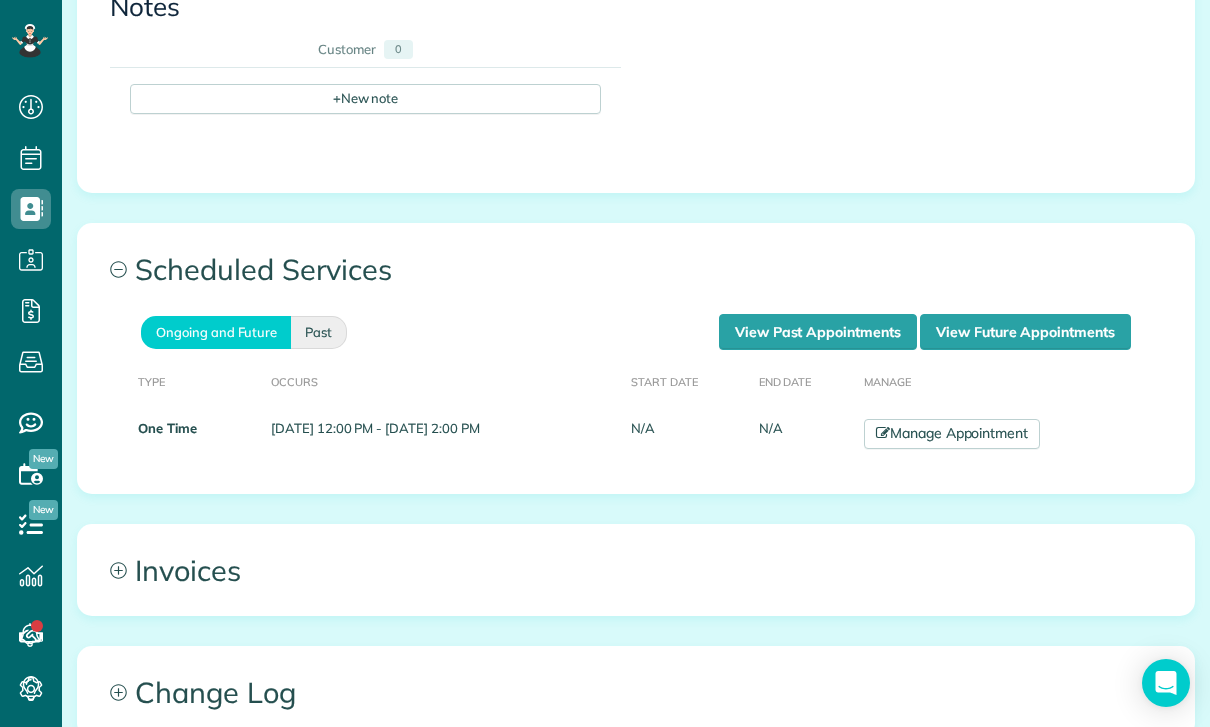 click on "Past" at bounding box center (319, 332) 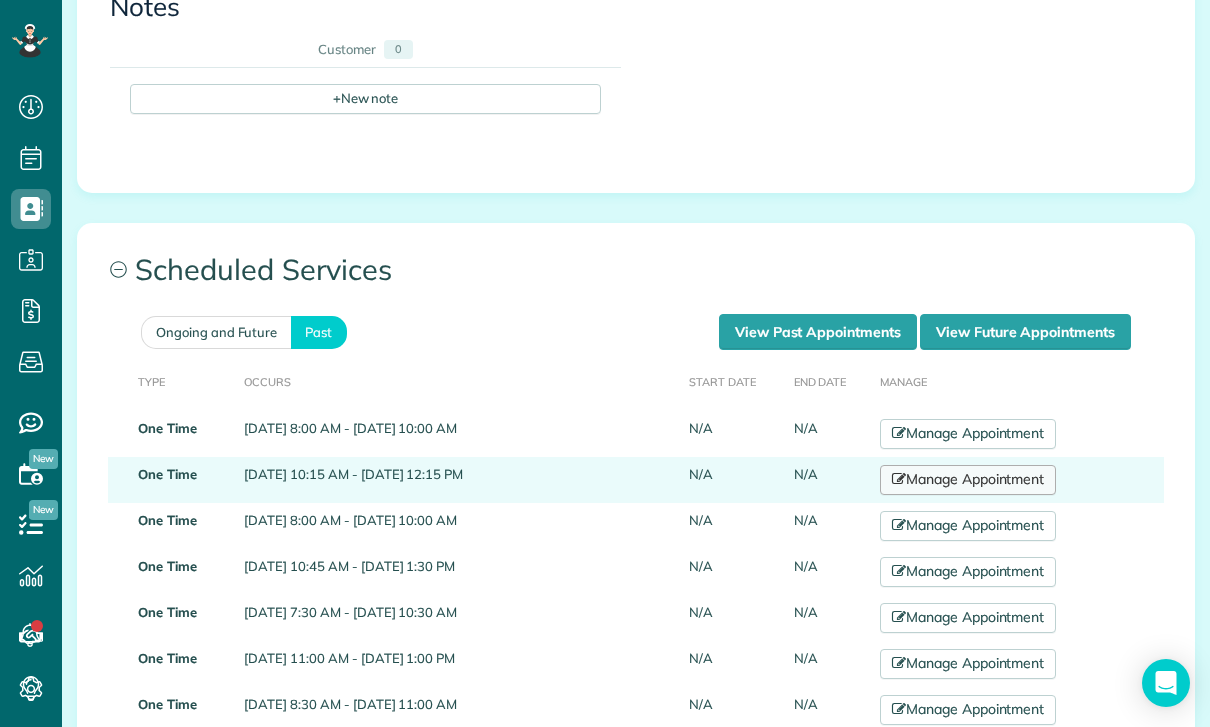 click on "Manage Appointment" at bounding box center [968, 480] 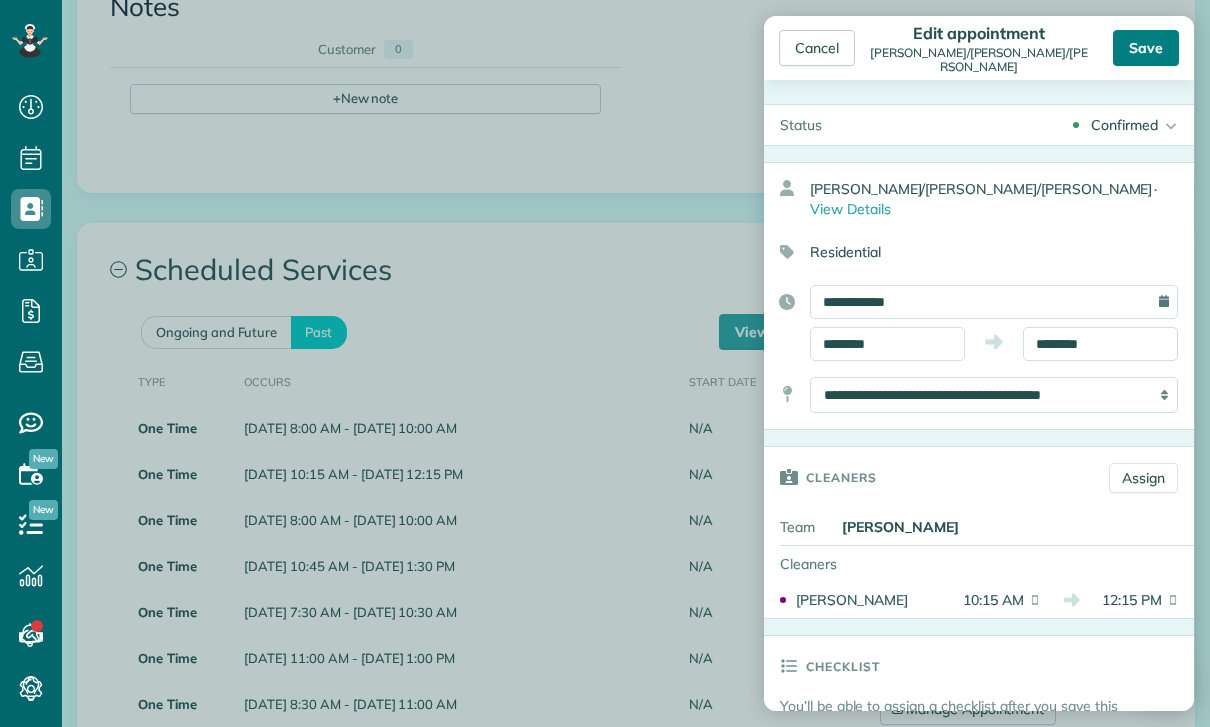 click on "Save" at bounding box center (1146, 48) 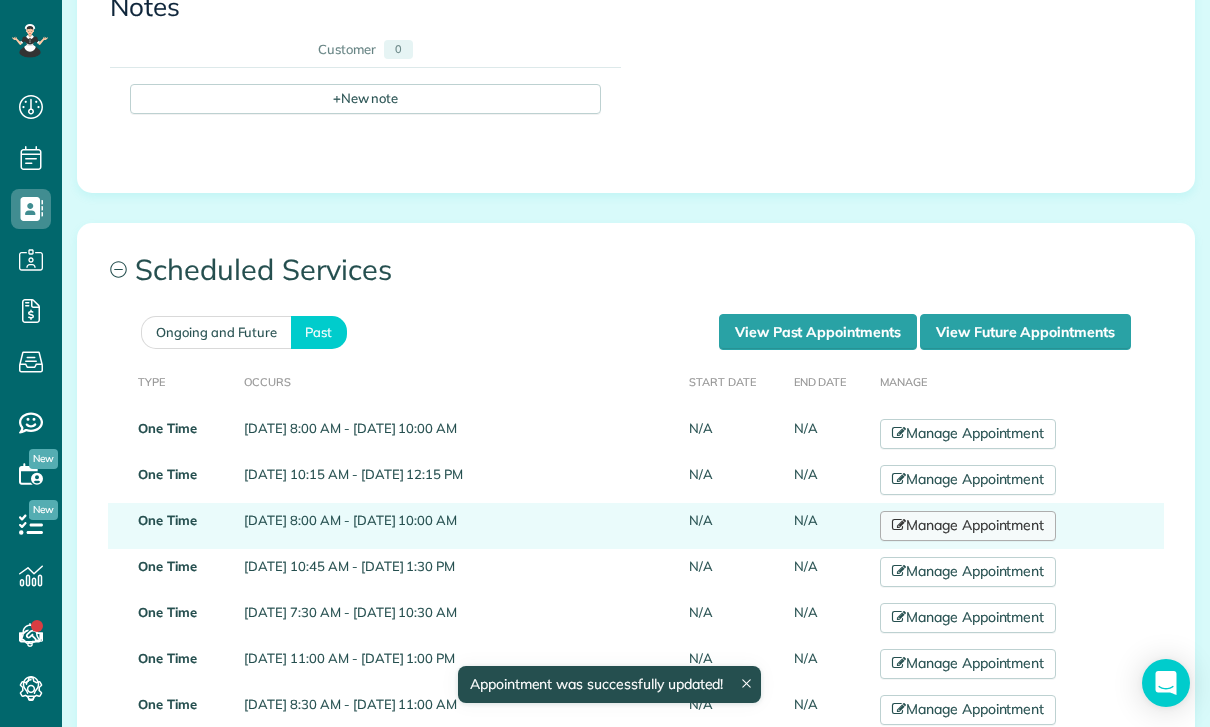 click on "Manage Appointment" at bounding box center [968, 526] 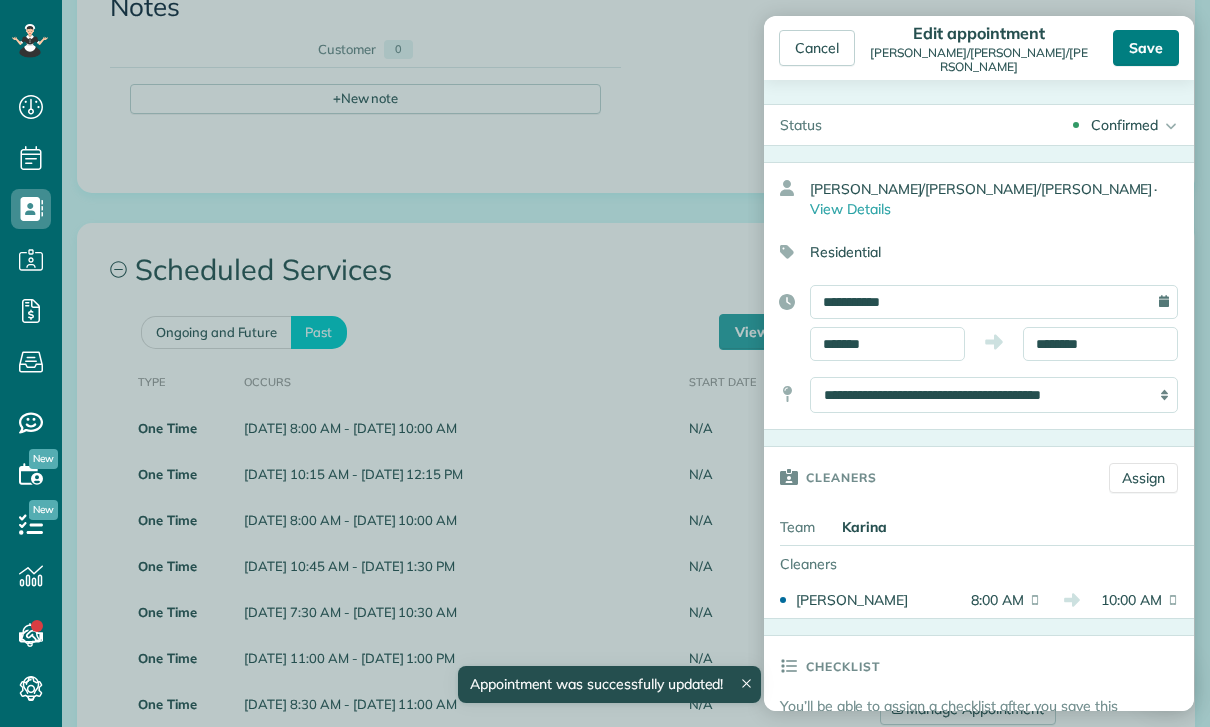 click on "Save" at bounding box center [1146, 48] 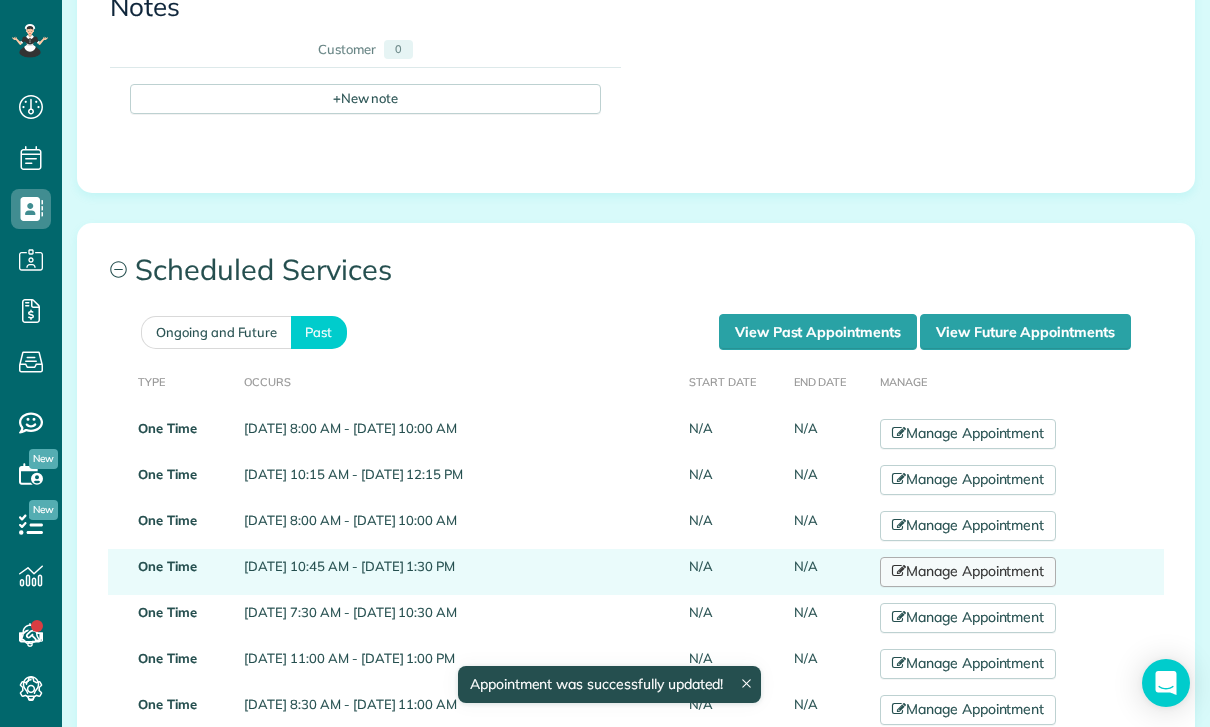click on "Manage Appointment" at bounding box center [968, 572] 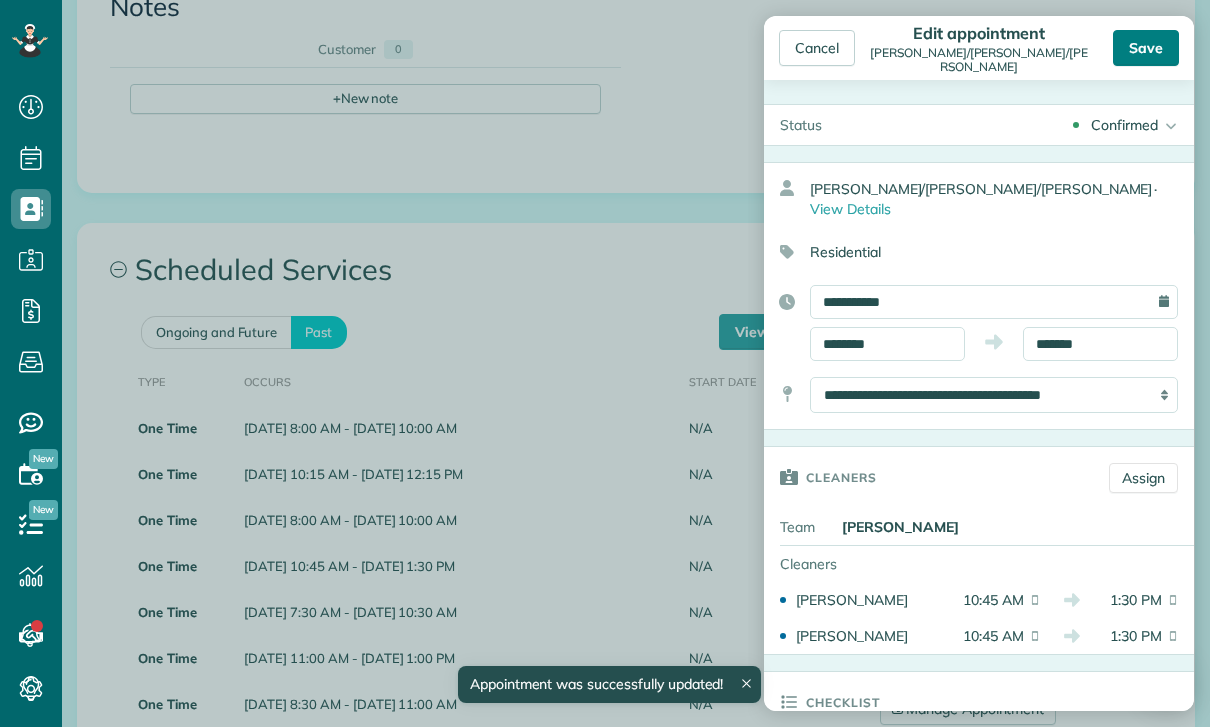 click on "Save" at bounding box center [1146, 48] 